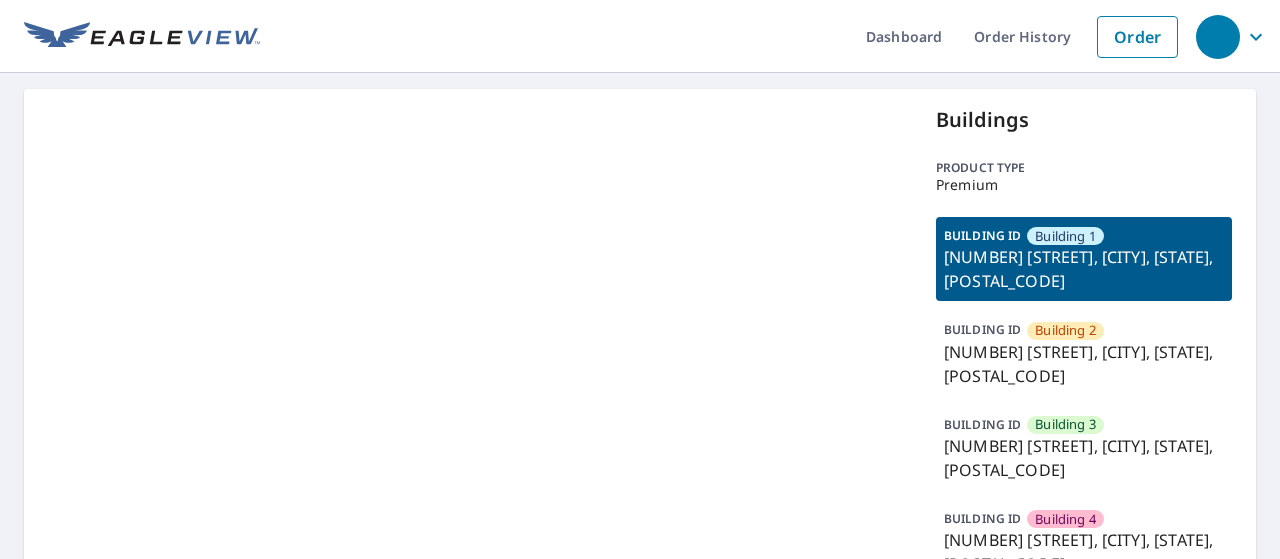 scroll, scrollTop: 0, scrollLeft: 0, axis: both 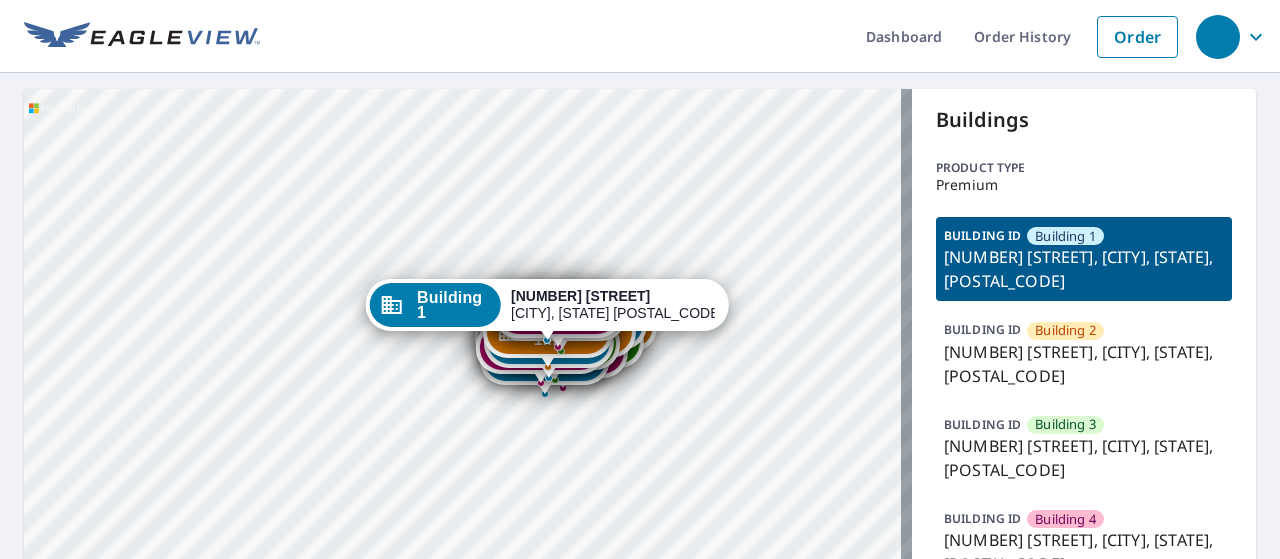 drag, startPoint x: 585, startPoint y: 372, endPoint x: 592, endPoint y: 198, distance: 174.14075 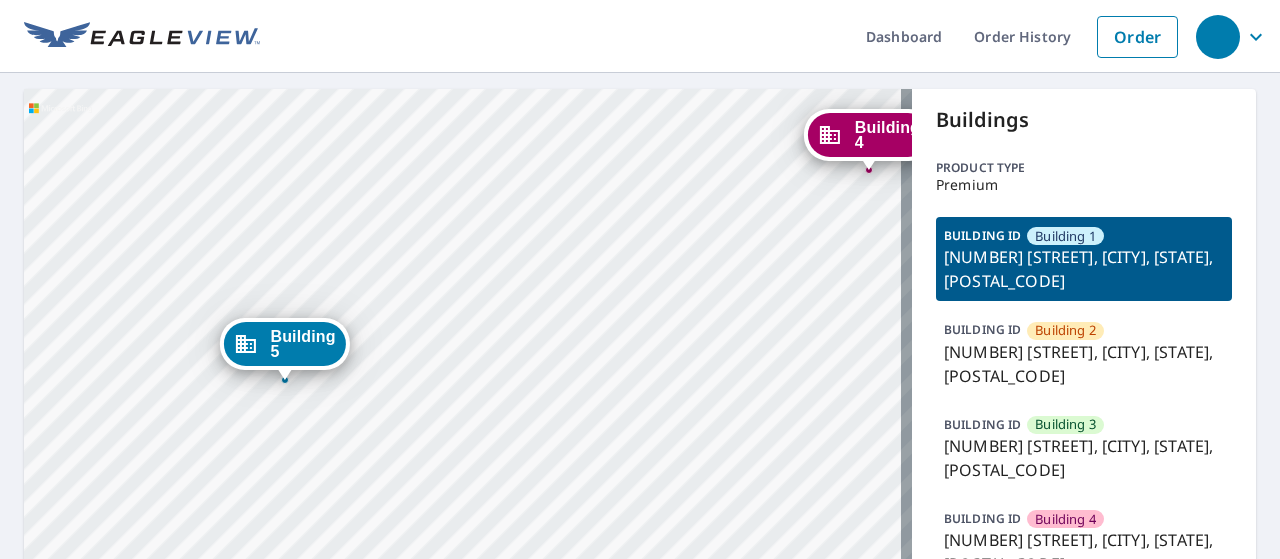 drag, startPoint x: 583, startPoint y: 219, endPoint x: 580, endPoint y: 399, distance: 180.025 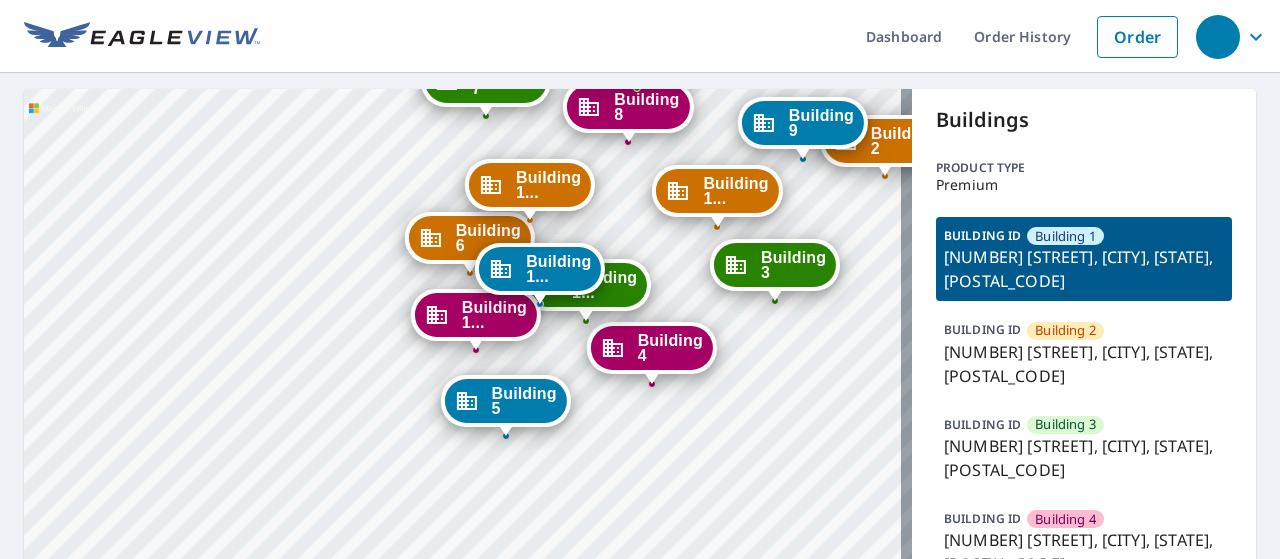 drag, startPoint x: 565, startPoint y: 323, endPoint x: 468, endPoint y: 415, distance: 133.68994 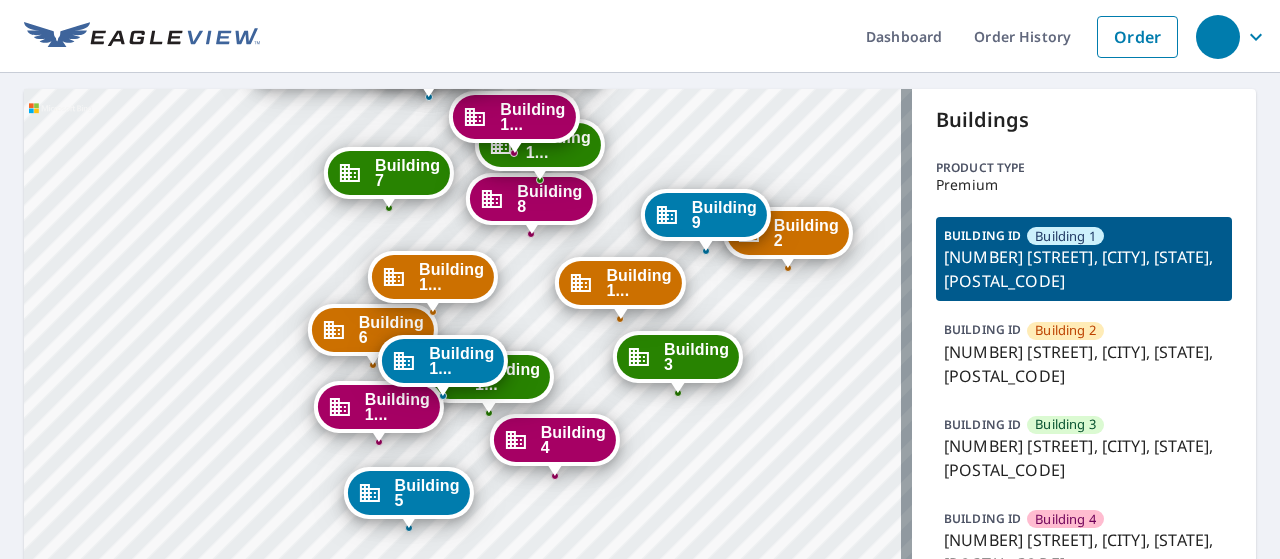 drag, startPoint x: 527, startPoint y: 261, endPoint x: 556, endPoint y: 381, distance: 123.454445 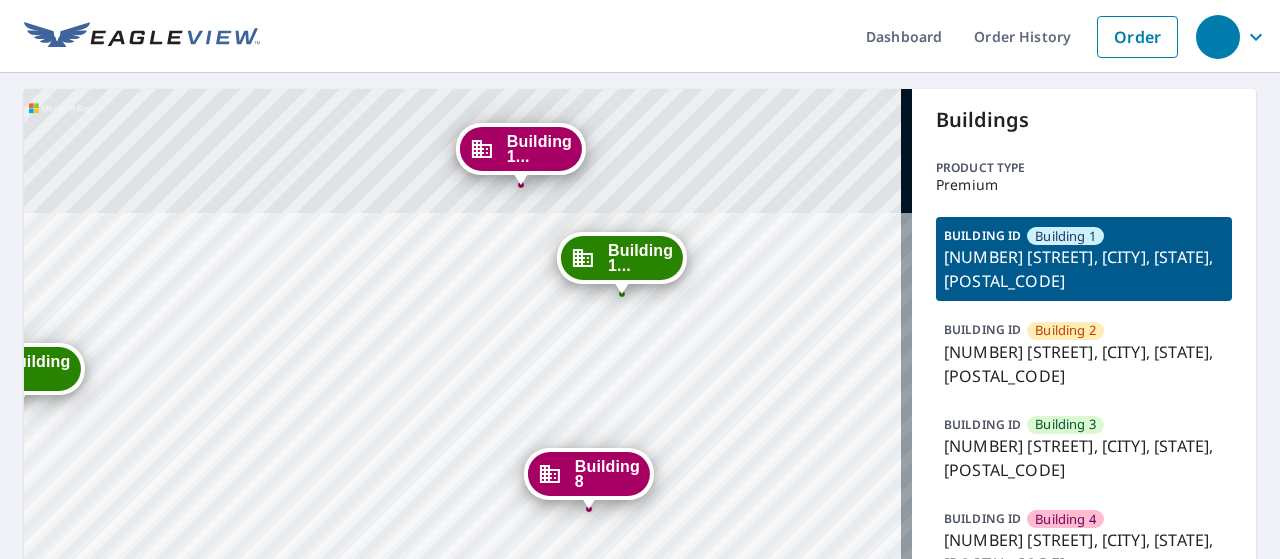 drag, startPoint x: 454, startPoint y: 267, endPoint x: 472, endPoint y: 494, distance: 227.71254 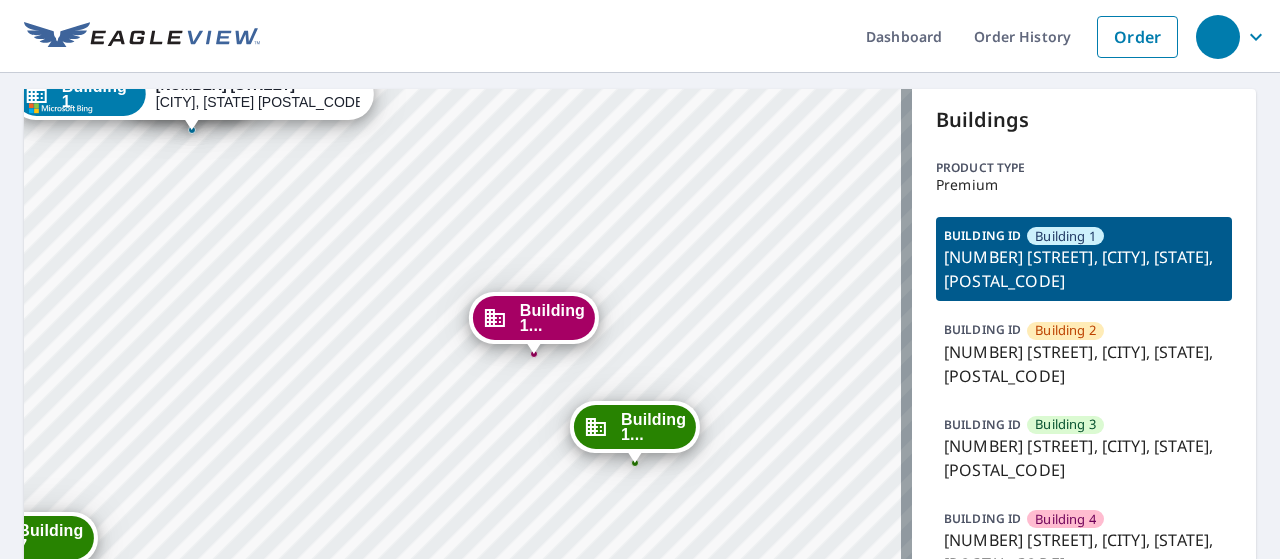 drag, startPoint x: 459, startPoint y: 303, endPoint x: 470, endPoint y: 469, distance: 166.36406 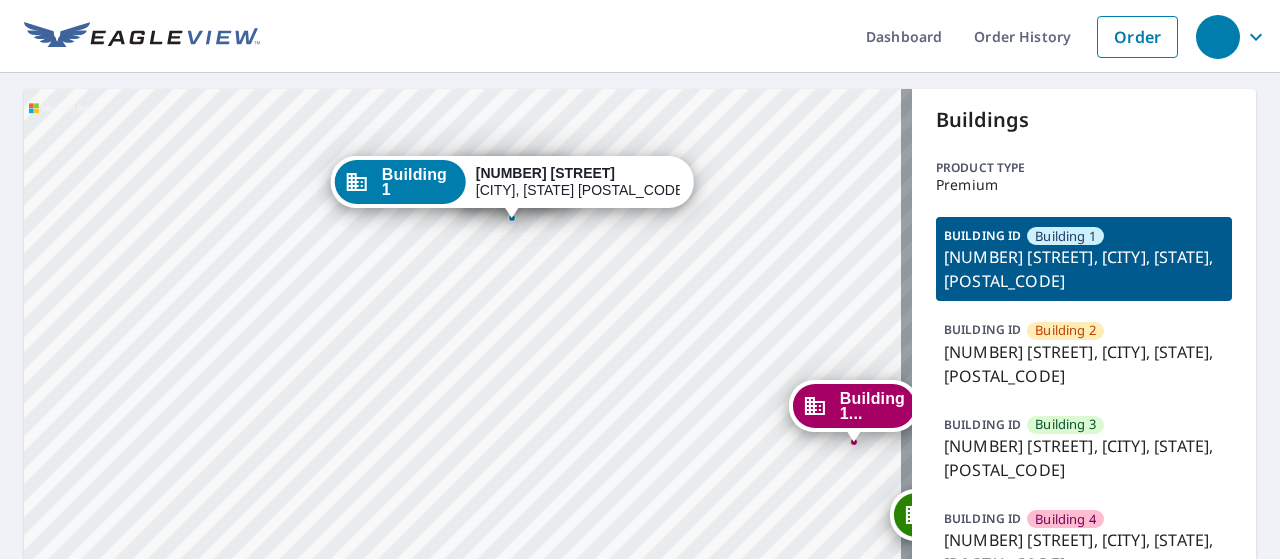 drag, startPoint x: 288, startPoint y: 271, endPoint x: 608, endPoint y: 359, distance: 331.8795 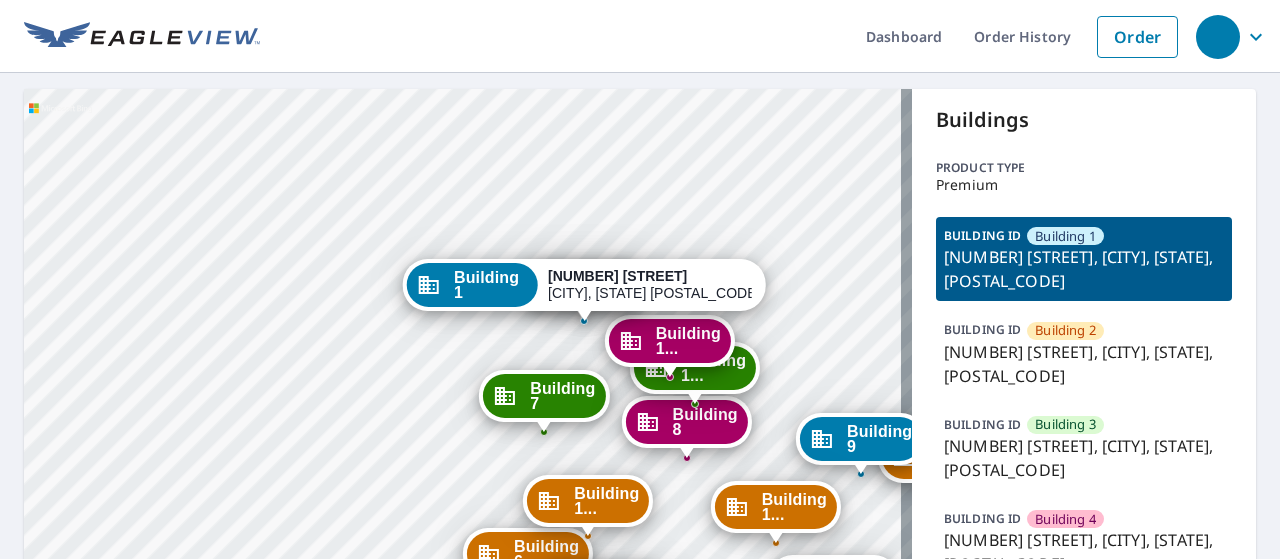 drag, startPoint x: 598, startPoint y: 359, endPoint x: 508, endPoint y: 210, distance: 174.07182 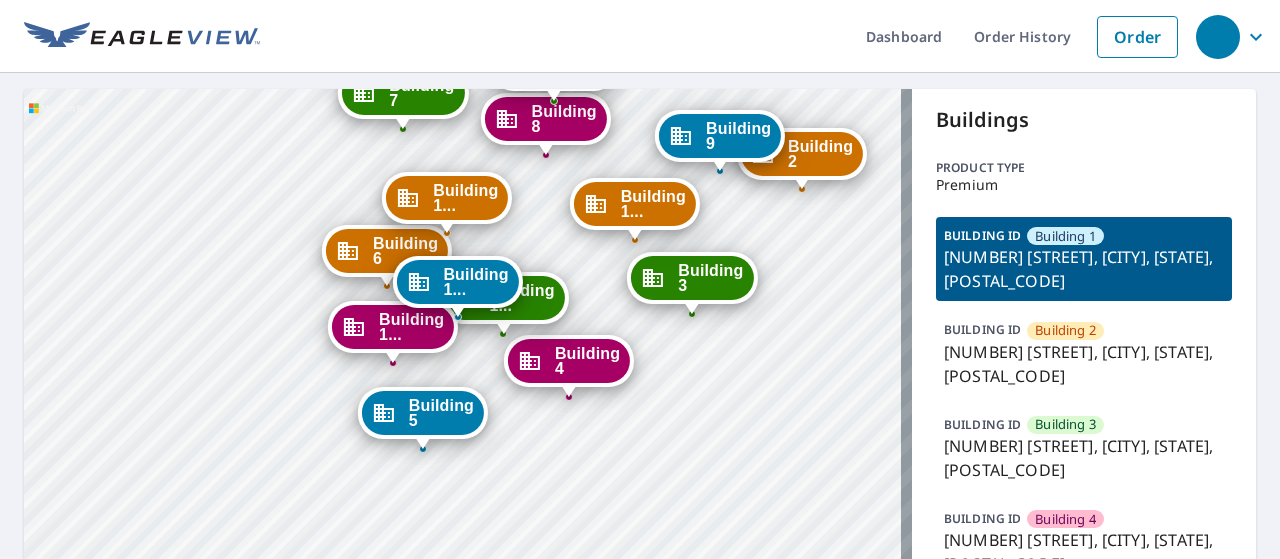 drag, startPoint x: 696, startPoint y: 441, endPoint x: 645, endPoint y: 287, distance: 162.22516 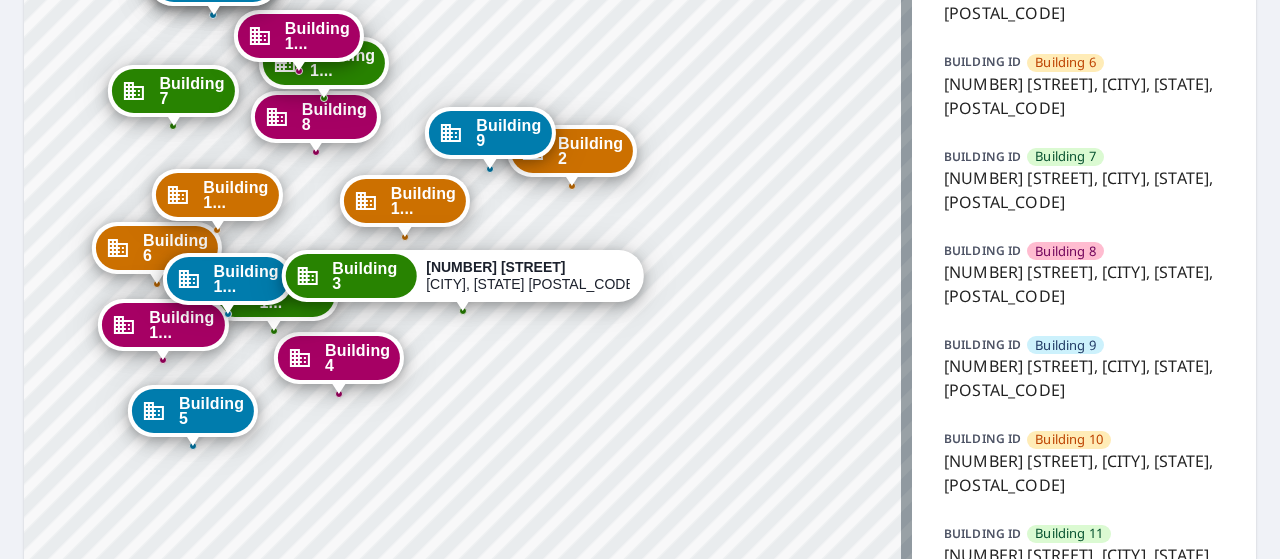 scroll, scrollTop: 1338, scrollLeft: 0, axis: vertical 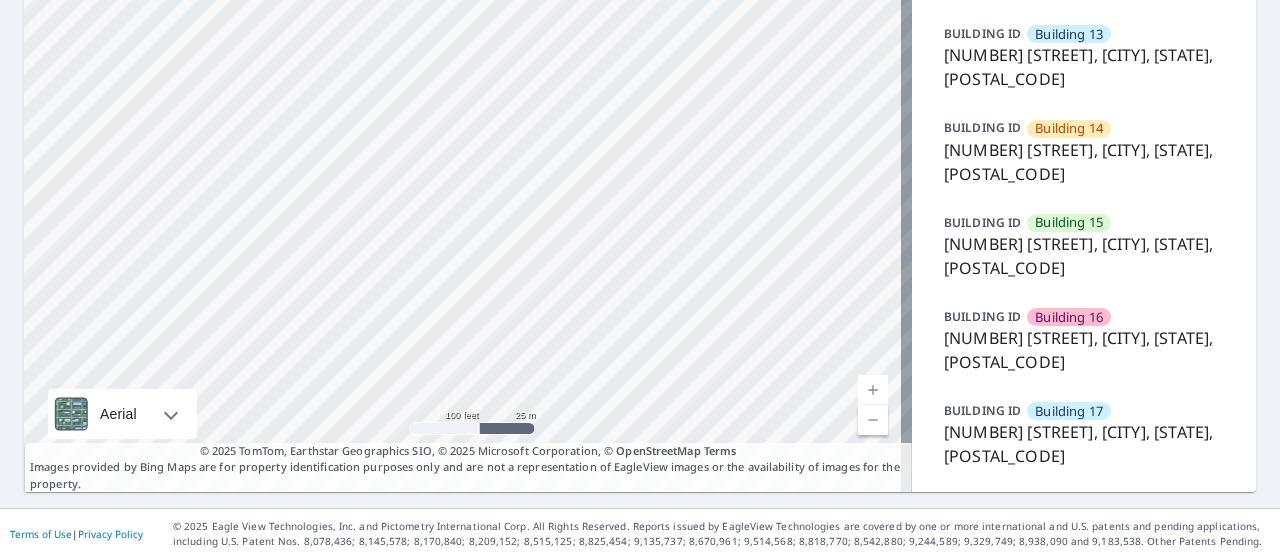 click on "5410 S. 111Th Plaza, Omaha, NE, 68137" at bounding box center [1084, 162] 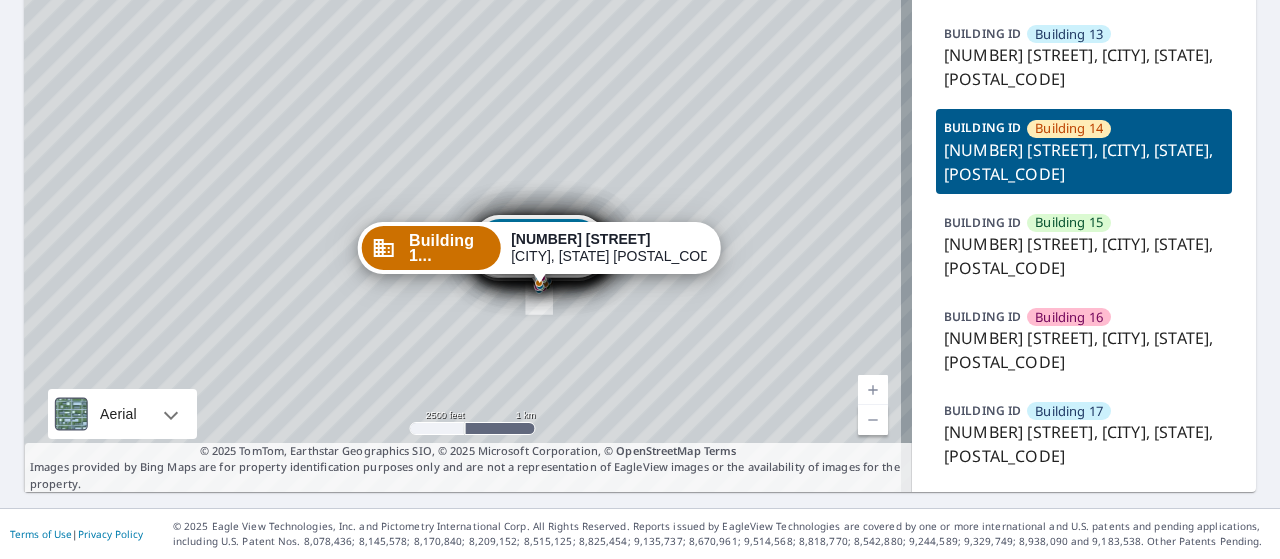 drag, startPoint x: 507, startPoint y: 147, endPoint x: 522, endPoint y: 260, distance: 113.99123 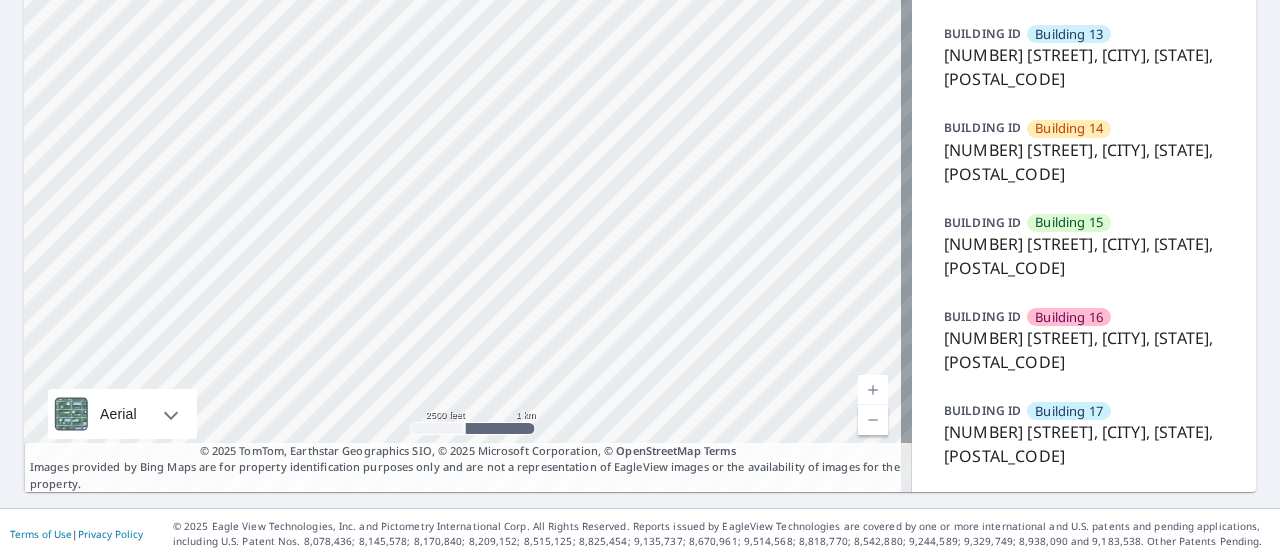 click on "5410 S. 111Th Plaza, Omaha, NE, 68137" at bounding box center (1084, 162) 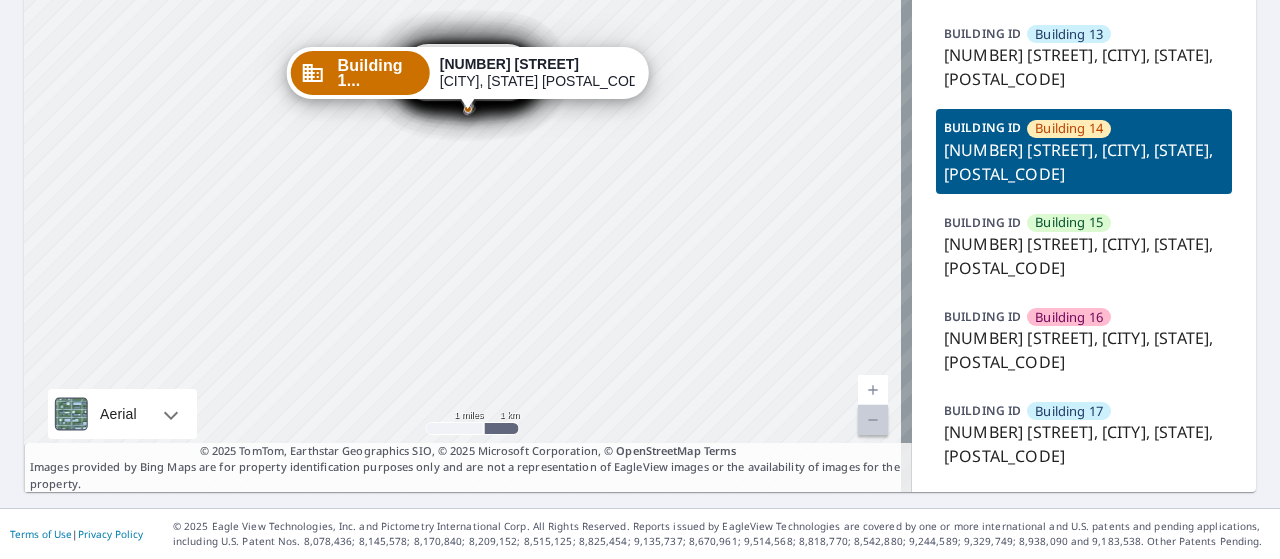 drag, startPoint x: 520, startPoint y: 106, endPoint x: 492, endPoint y: 357, distance: 252.55693 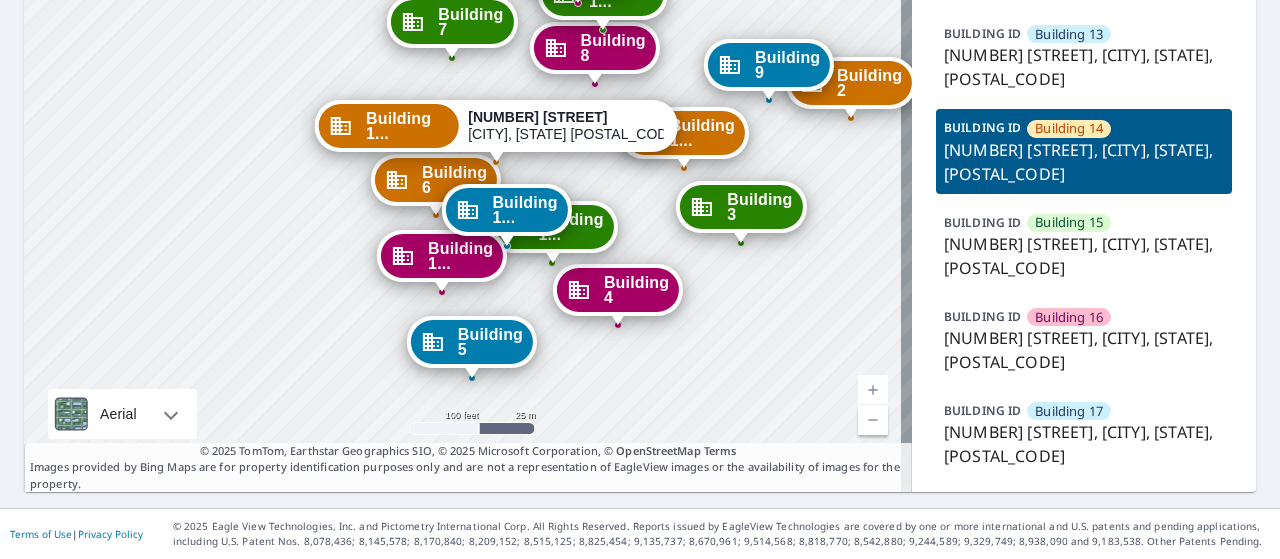 drag, startPoint x: 436, startPoint y: 85, endPoint x: 402, endPoint y: 301, distance: 218.65955 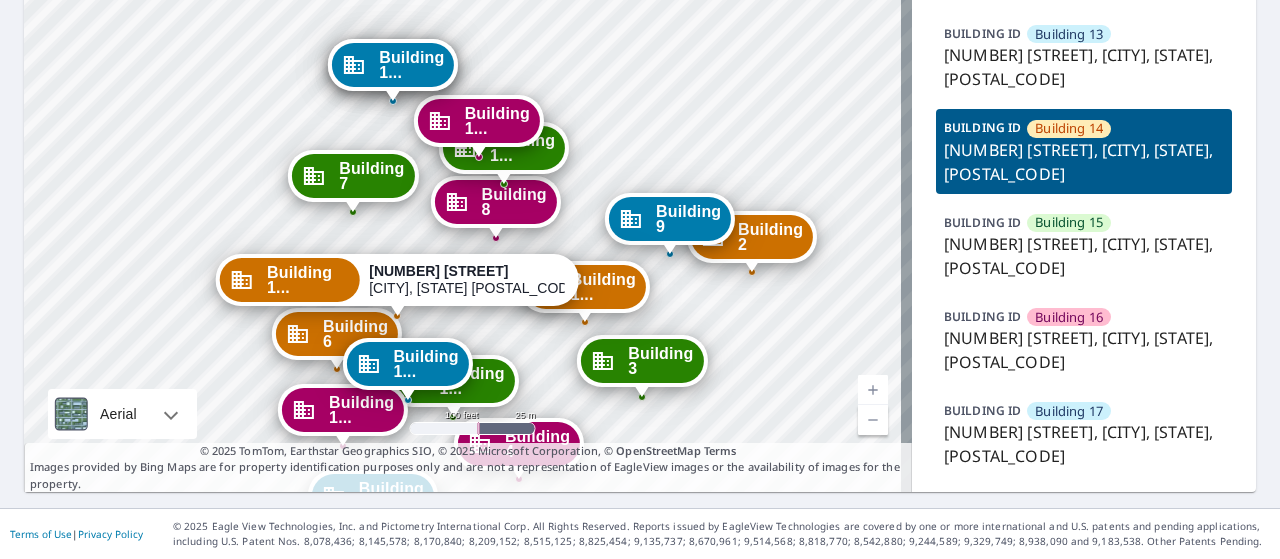 drag, startPoint x: 322, startPoint y: 127, endPoint x: 224, endPoint y: 280, distance: 181.6948 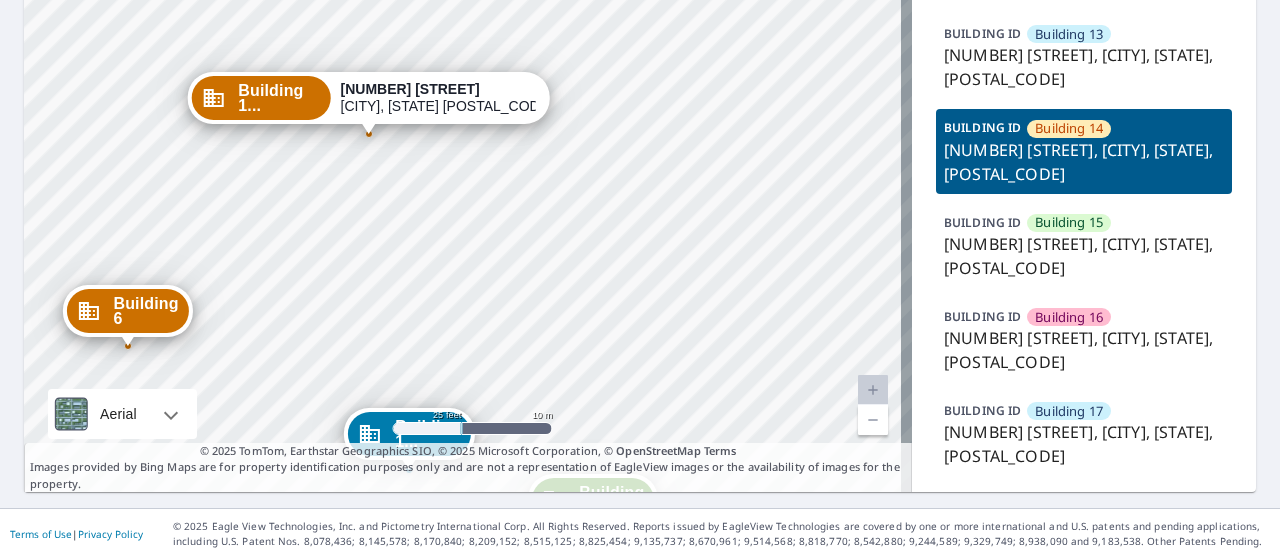 drag, startPoint x: 315, startPoint y: 337, endPoint x: 306, endPoint y: 161, distance: 176.22997 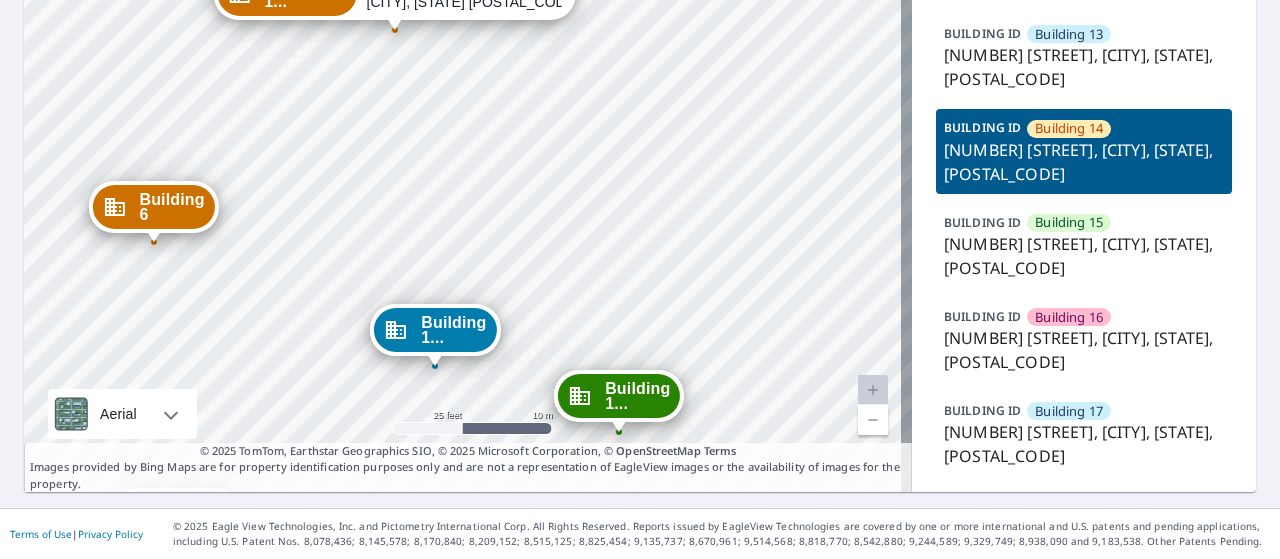 drag, startPoint x: 294, startPoint y: 291, endPoint x: 320, endPoint y: 185, distance: 109.14211 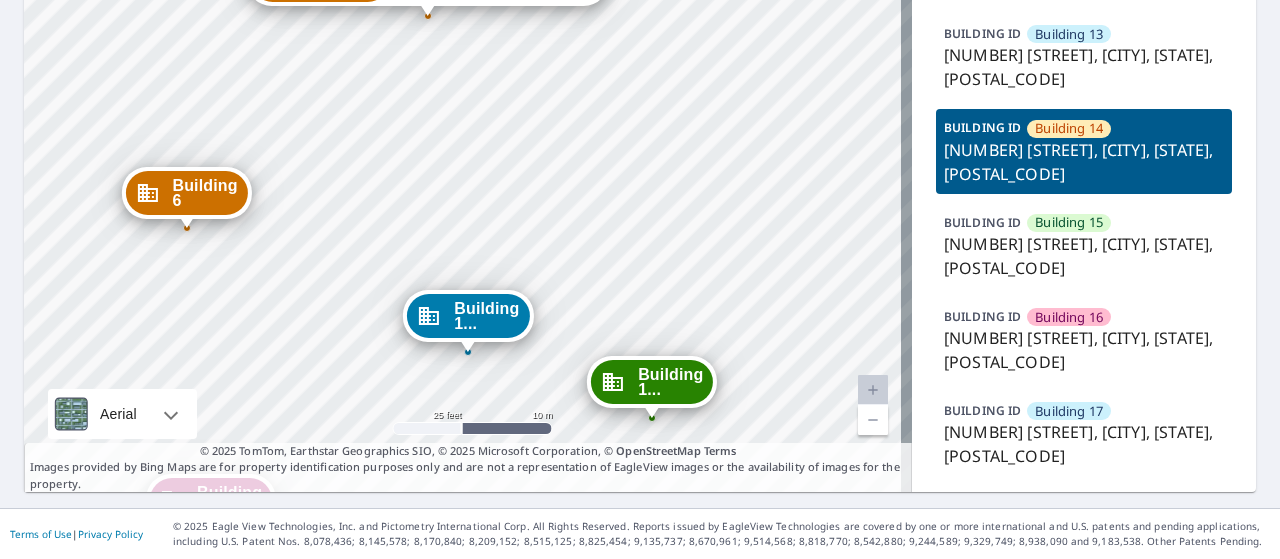 drag, startPoint x: 306, startPoint y: 279, endPoint x: 340, endPoint y: 271, distance: 34.928497 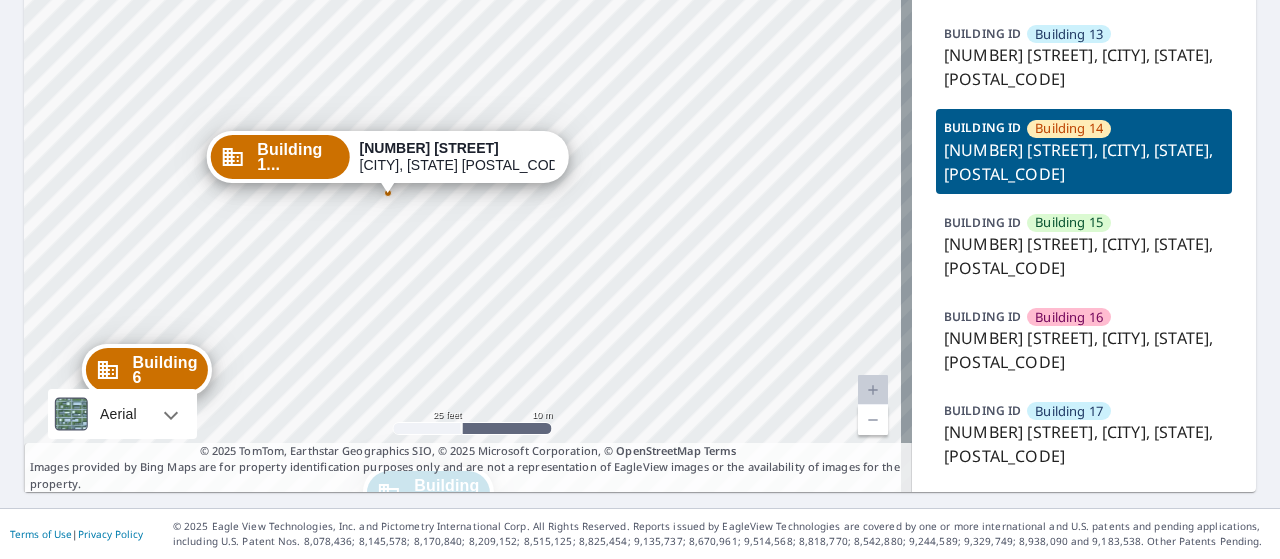 drag, startPoint x: 403, startPoint y: 125, endPoint x: 362, endPoint y: 296, distance: 175.84653 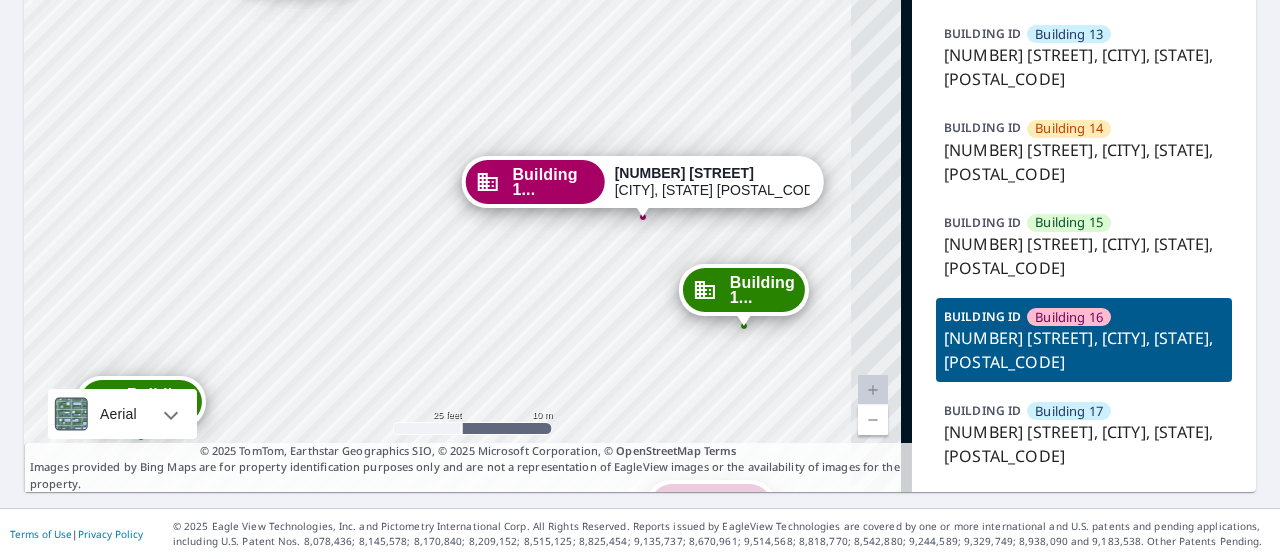 drag, startPoint x: 676, startPoint y: 81, endPoint x: 526, endPoint y: 341, distance: 300.16663 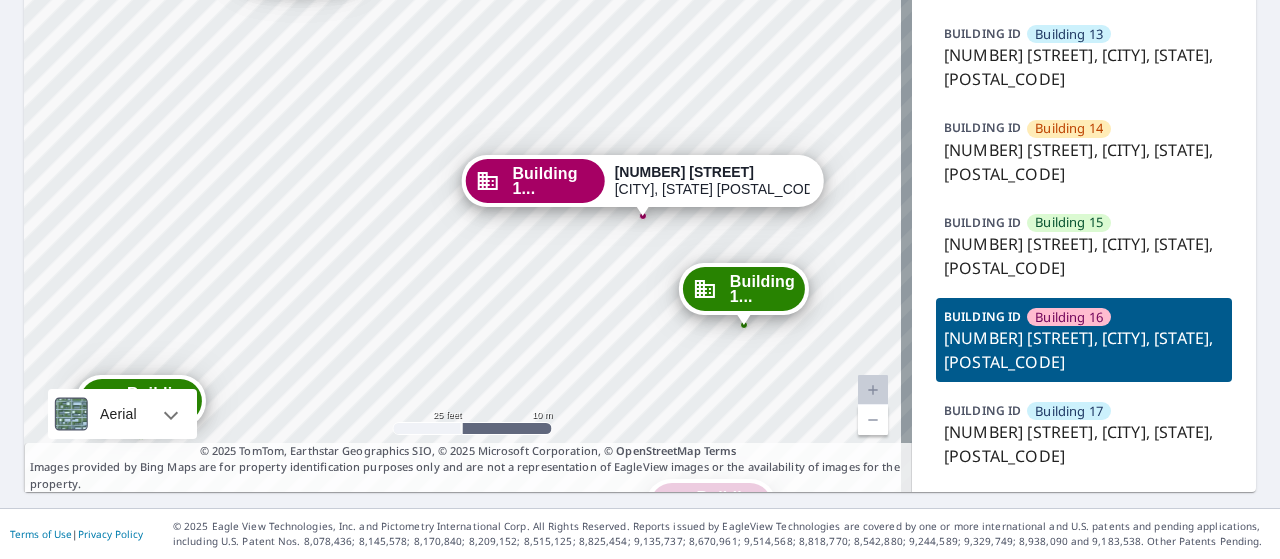 click on "5410 S. 111Th Plaza, Omaha, NE, 68137" at bounding box center (1084, 350) 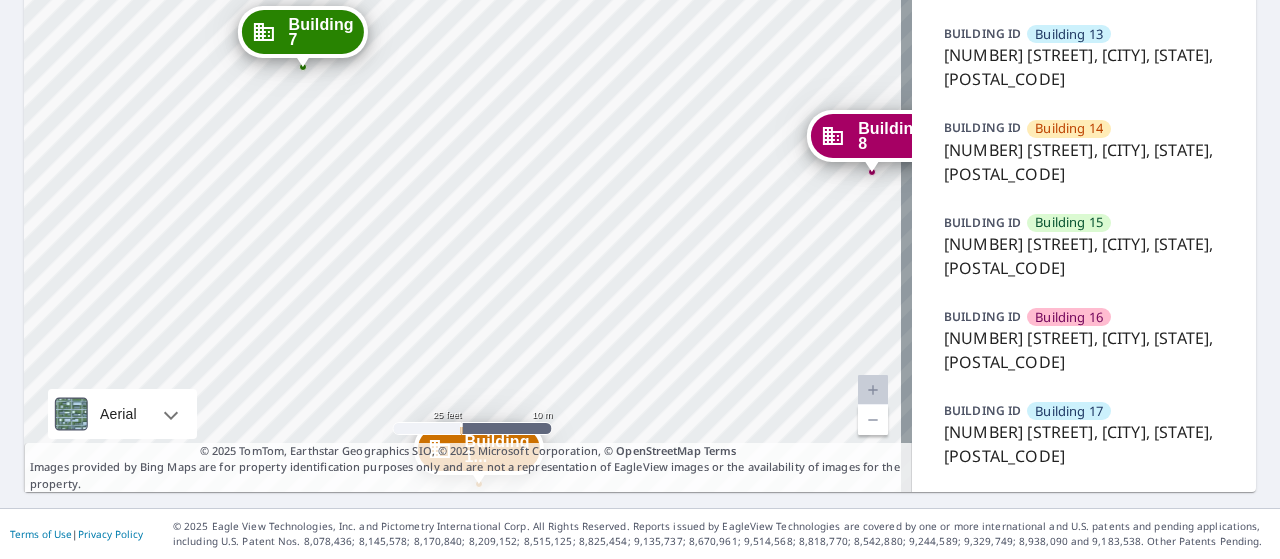 click on "5410 S. 111Th Plaza, Omaha, NE, 68137" at bounding box center (1084, 350) 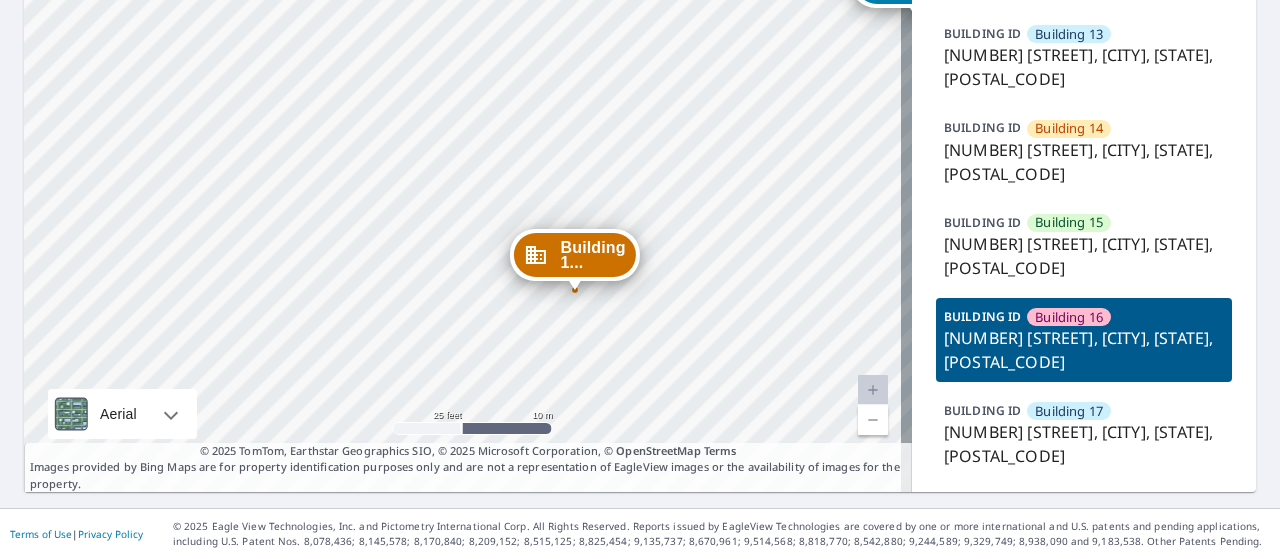 drag, startPoint x: 650, startPoint y: 287, endPoint x: 338, endPoint y: 291, distance: 312.02563 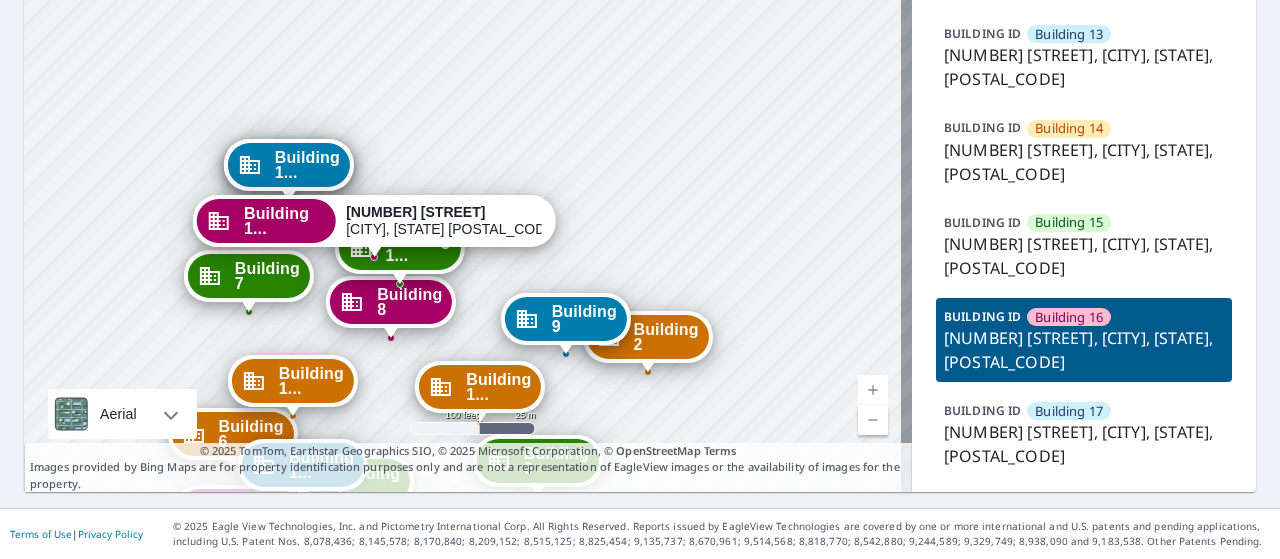 drag, startPoint x: 246, startPoint y: 141, endPoint x: 331, endPoint y: 273, distance: 157 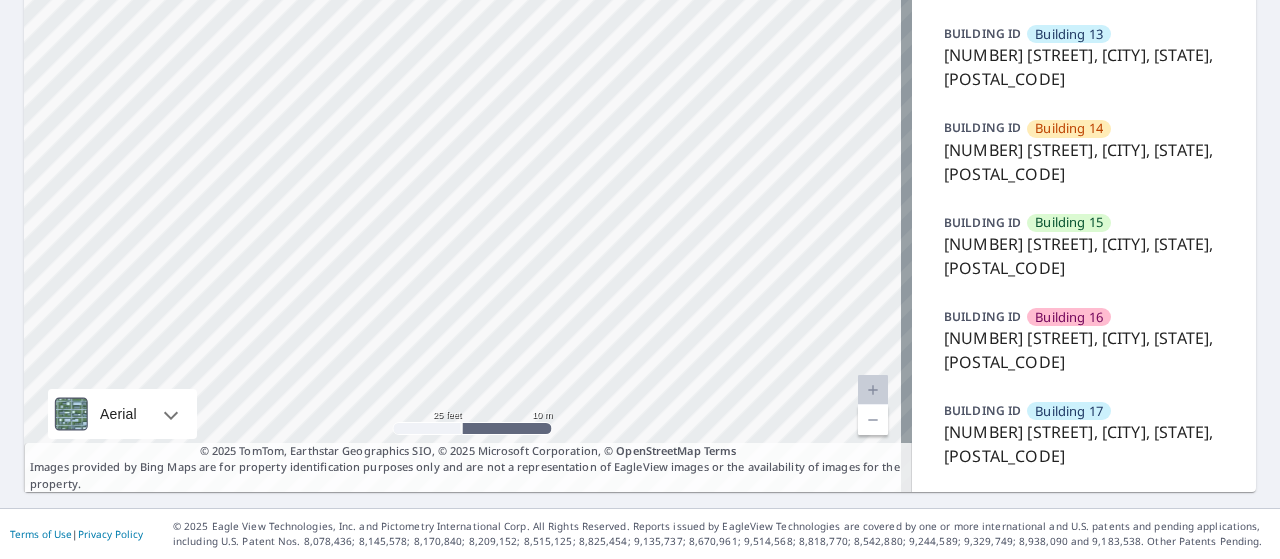 click on "5410 S. 111Th Plaza, Omaha, NE, 68137" at bounding box center [1084, 350] 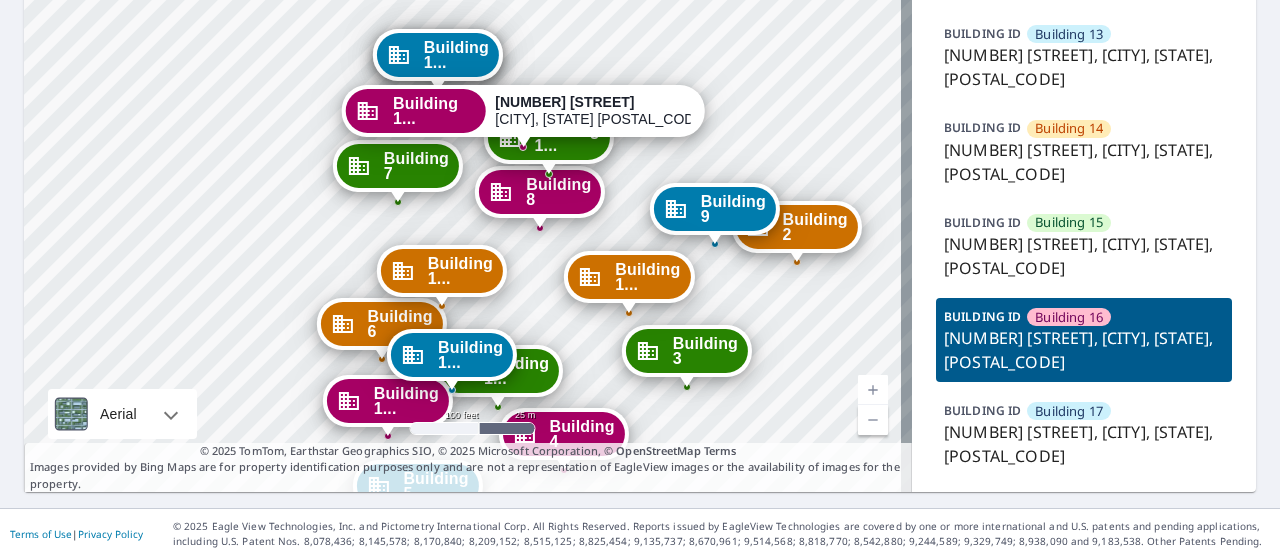 drag, startPoint x: 458, startPoint y: 119, endPoint x: 492, endPoint y: 219, distance: 105.62197 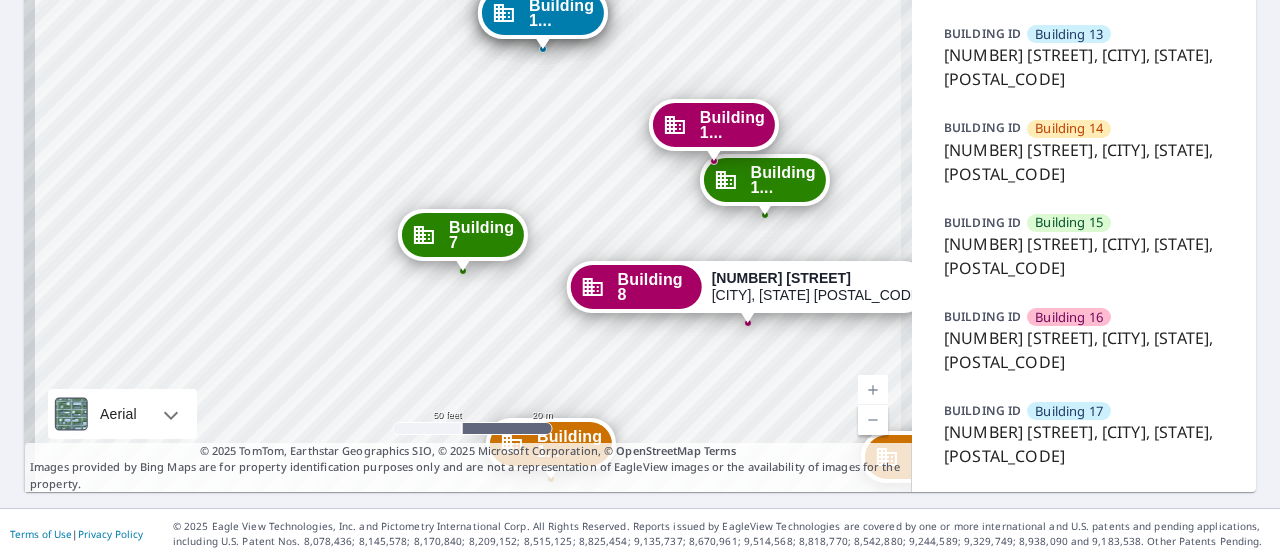drag, startPoint x: 644, startPoint y: 149, endPoint x: 669, endPoint y: 365, distance: 217.44194 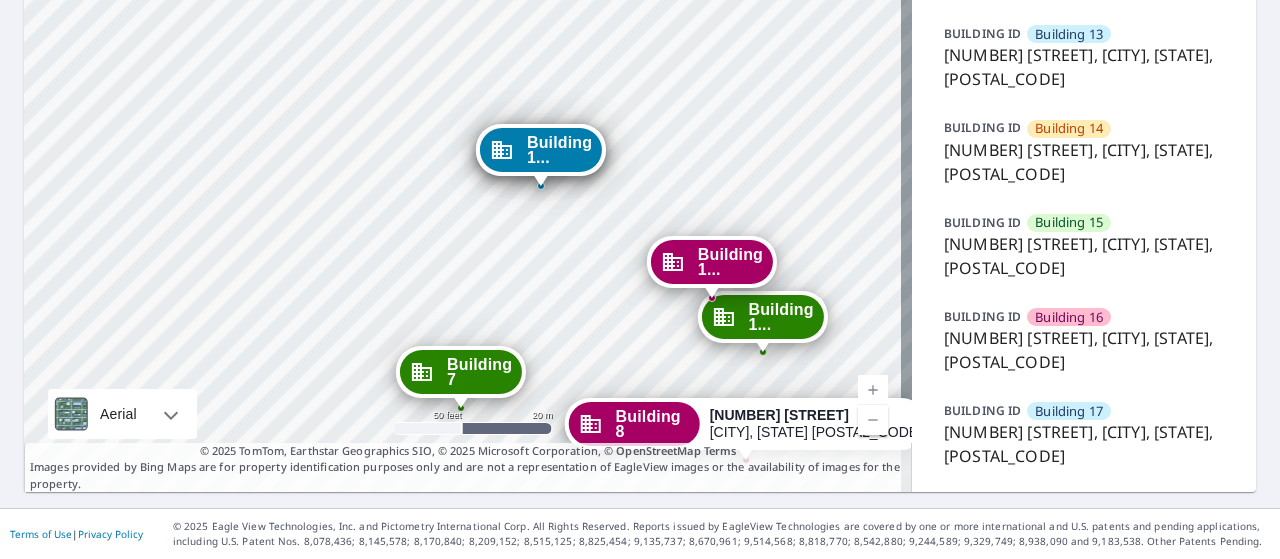 drag, startPoint x: 571, startPoint y: 182, endPoint x: 569, endPoint y: 318, distance: 136.01471 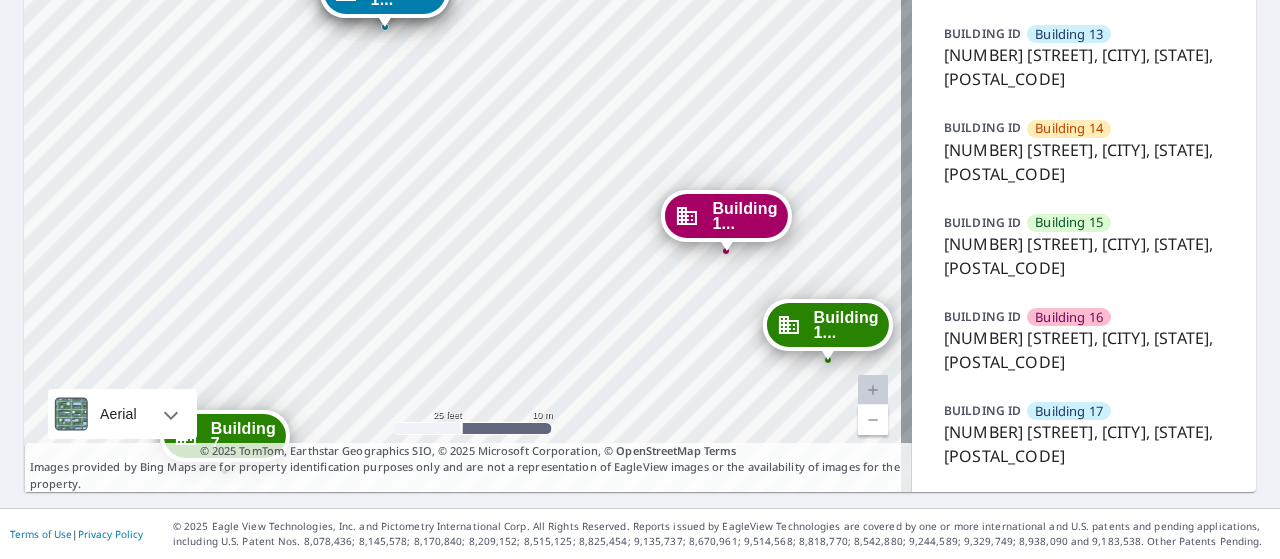 click on "5410 S. 111Th Plaza, Omaha, NE, 68137" at bounding box center (1084, 350) 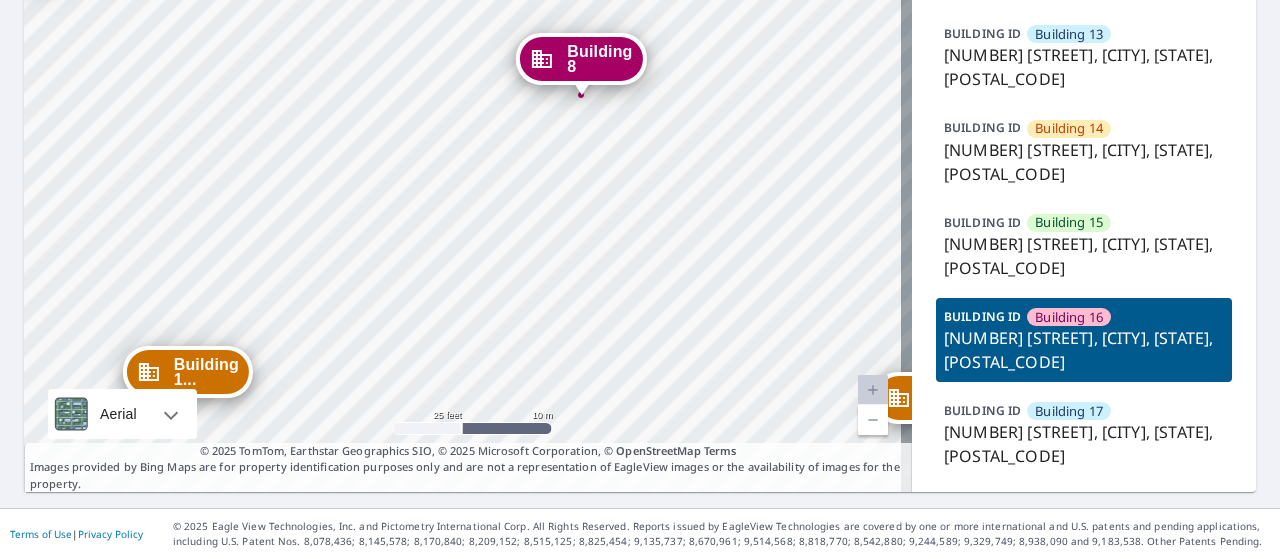 drag, startPoint x: 477, startPoint y: 115, endPoint x: 528, endPoint y: 262, distance: 155.59563 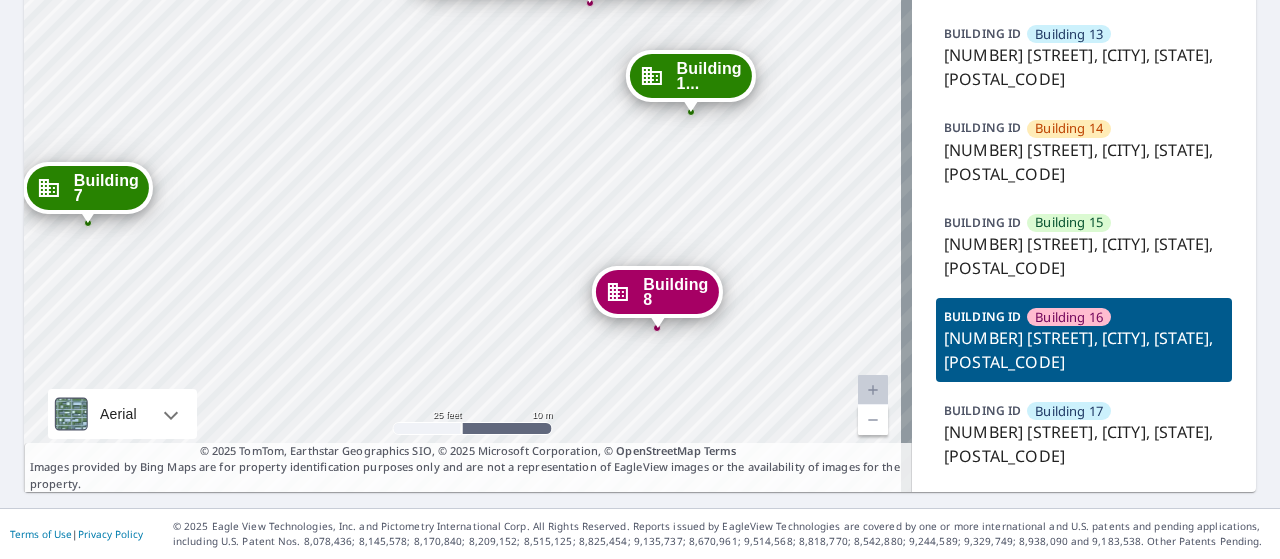 drag, startPoint x: 398, startPoint y: 77, endPoint x: 474, endPoint y: 310, distance: 245.08162 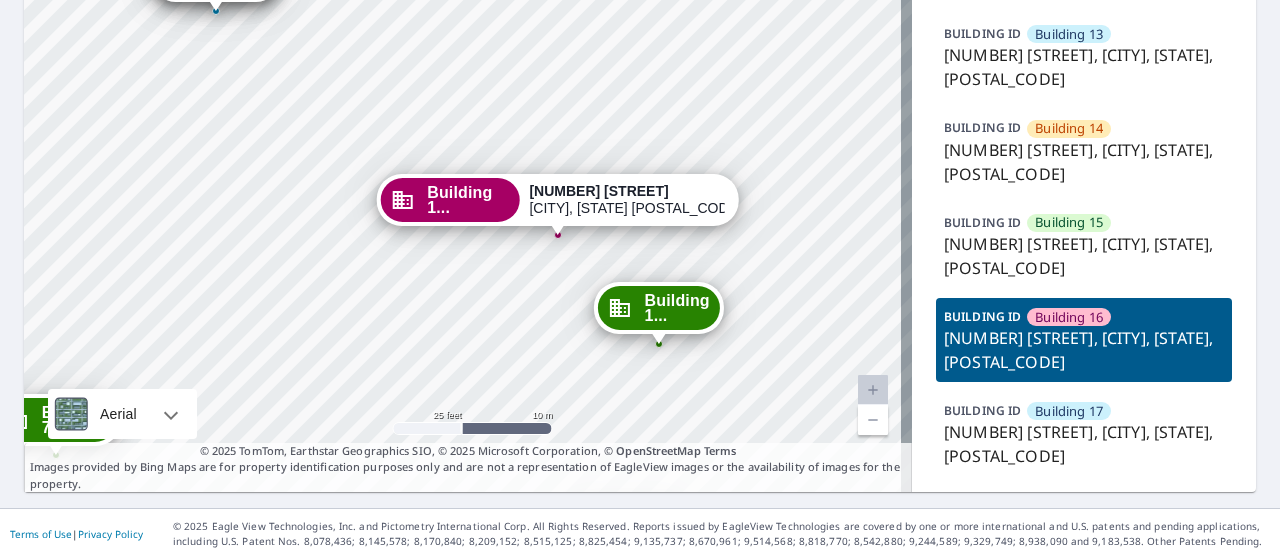 drag, startPoint x: 493, startPoint y: 91, endPoint x: 461, endPoint y: 323, distance: 234.1965 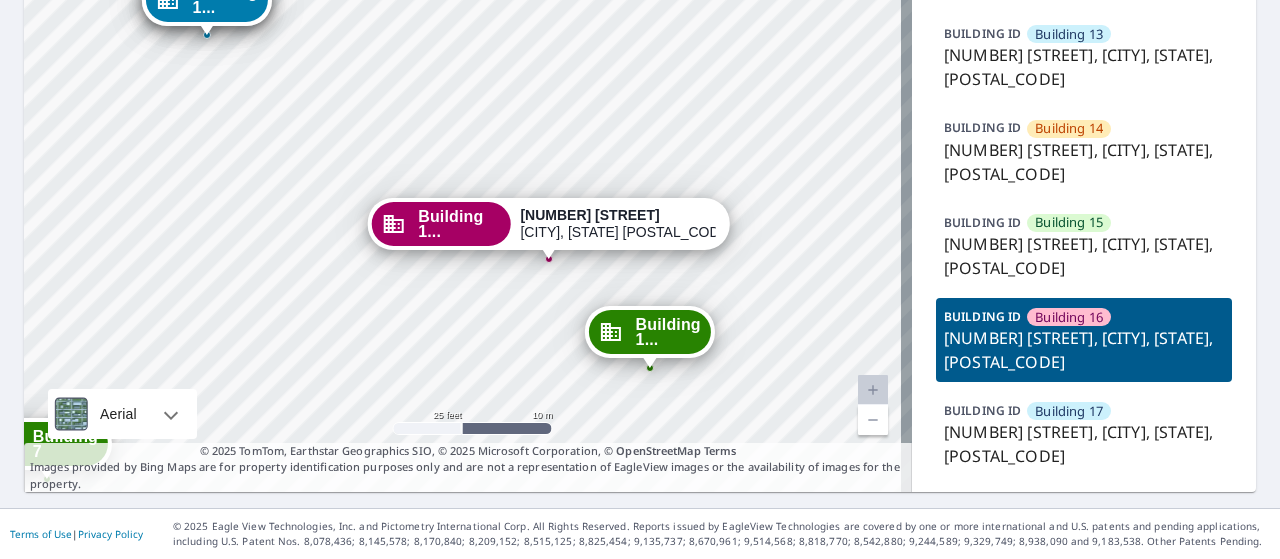 drag, startPoint x: 354, startPoint y: 195, endPoint x: 345, endPoint y: 219, distance: 25.632011 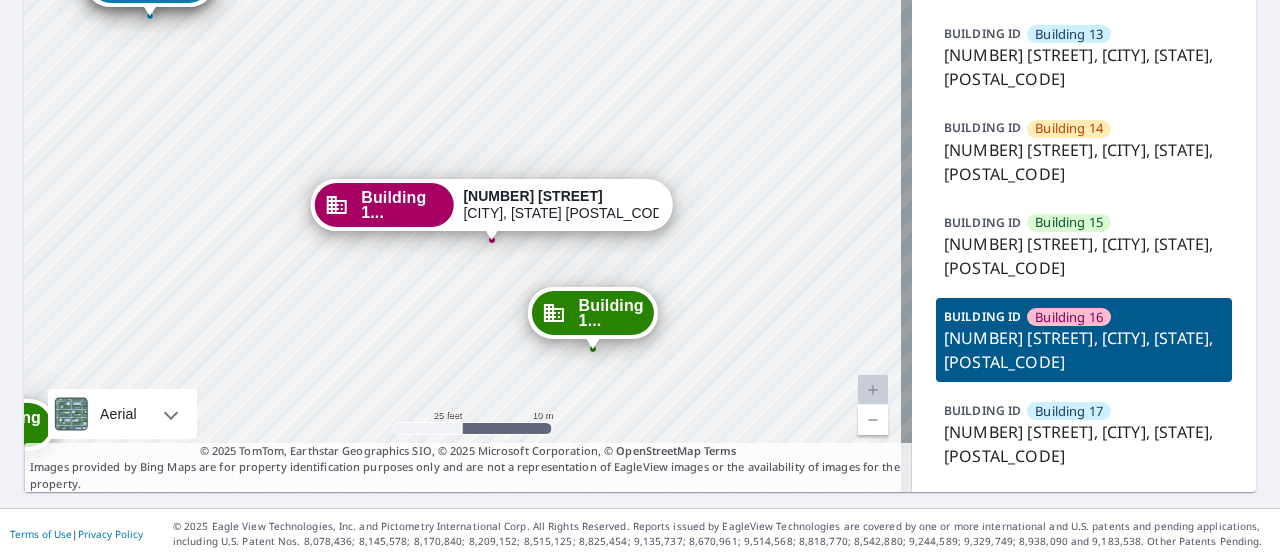 drag, startPoint x: 430, startPoint y: 318, endPoint x: 373, endPoint y: 299, distance: 60.083275 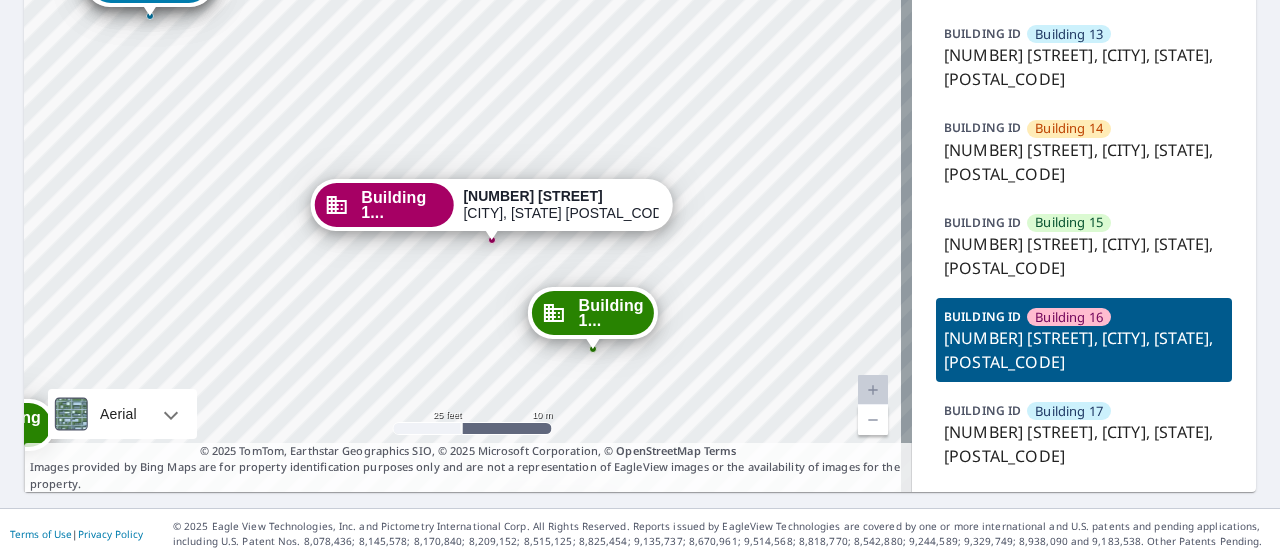 click on "5410 S. 111Th Plaza, Omaha, NE, 68137" at bounding box center [1084, 350] 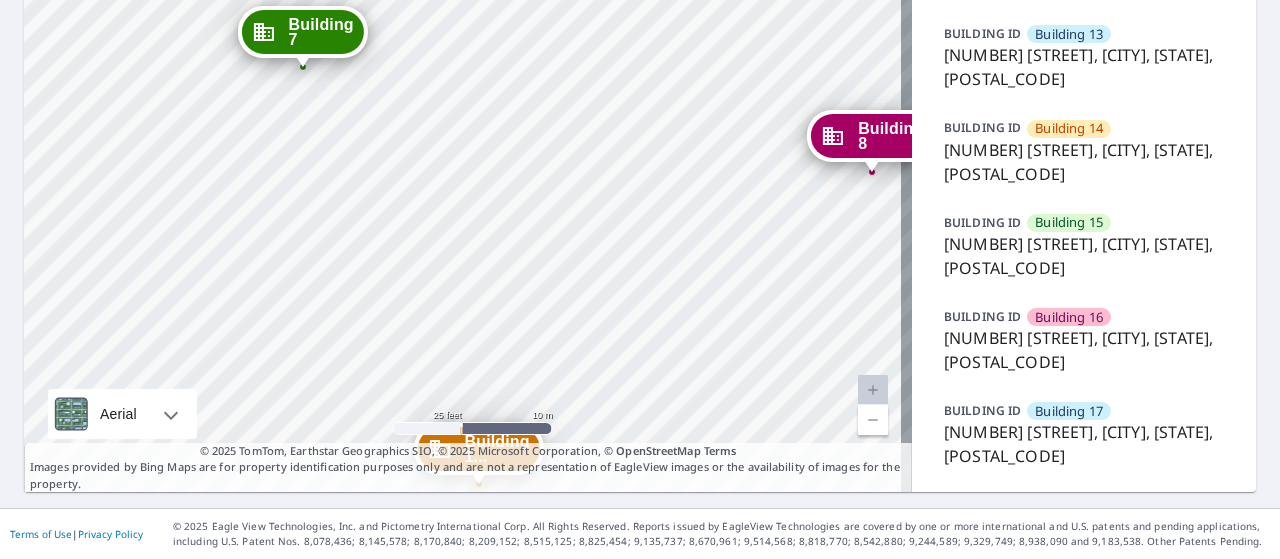 click on "5410 S. 111Th Plaza, Omaha, NE, 68137" at bounding box center [1084, 350] 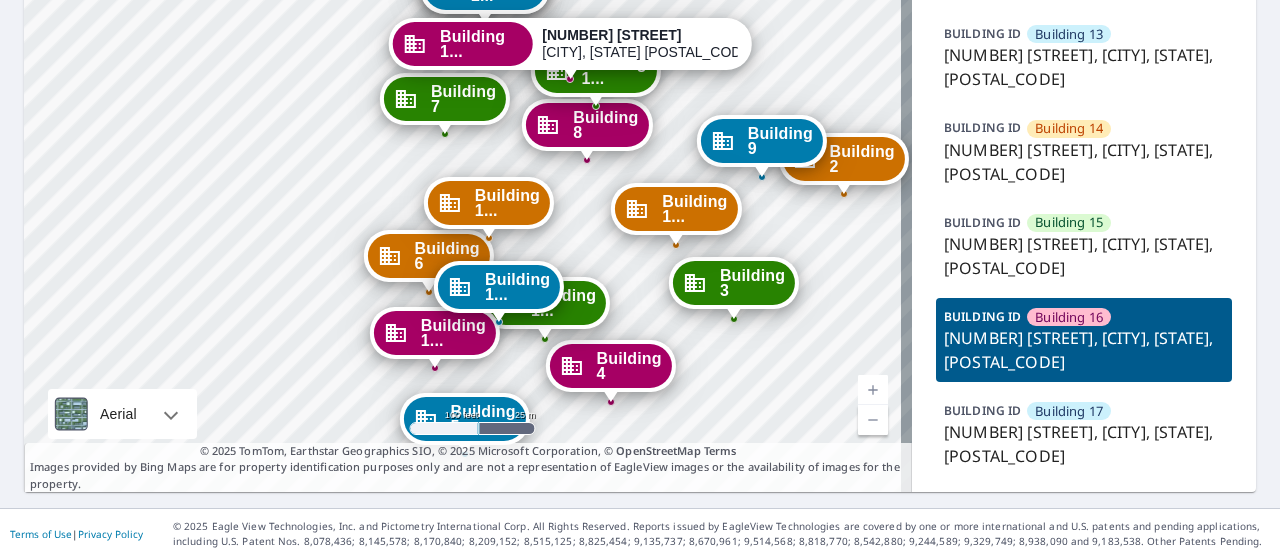 drag, startPoint x: 600, startPoint y: 169, endPoint x: 576, endPoint y: 309, distance: 142.04225 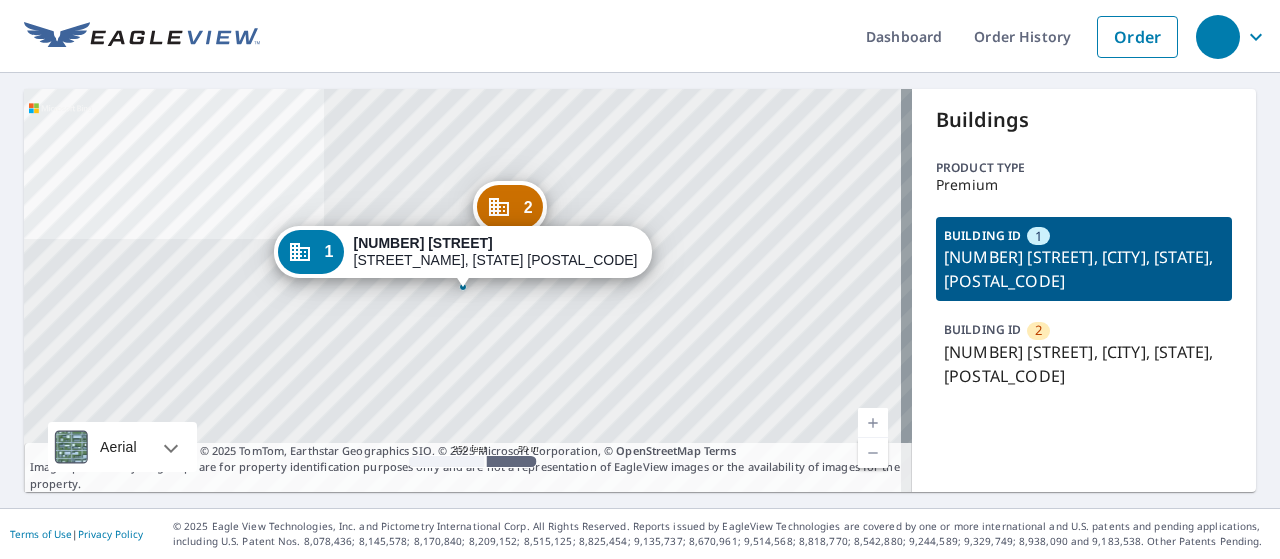 scroll, scrollTop: 0, scrollLeft: 0, axis: both 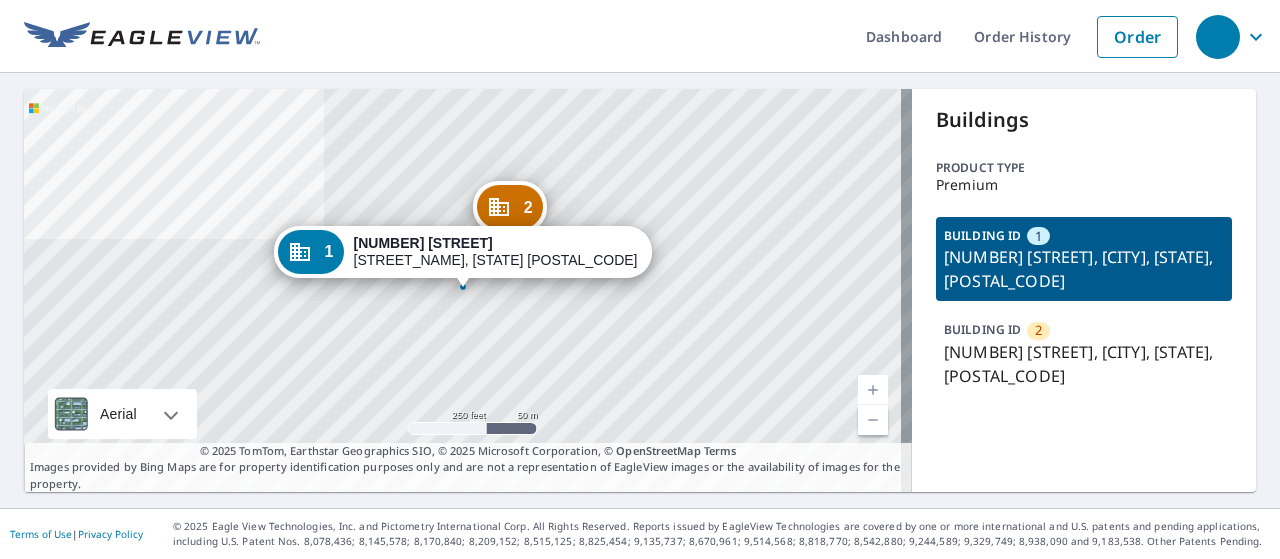 click on "[NUMBER] [STREET], [CITY], [STATE], [POSTAL_CODE]" at bounding box center (1084, 364) 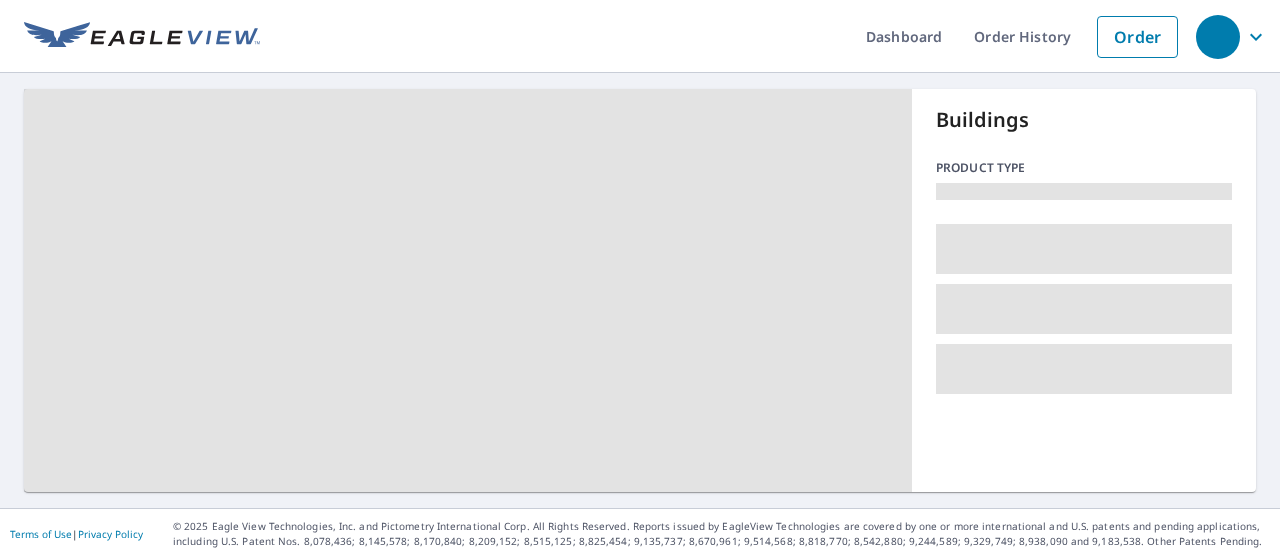 scroll, scrollTop: 0, scrollLeft: 0, axis: both 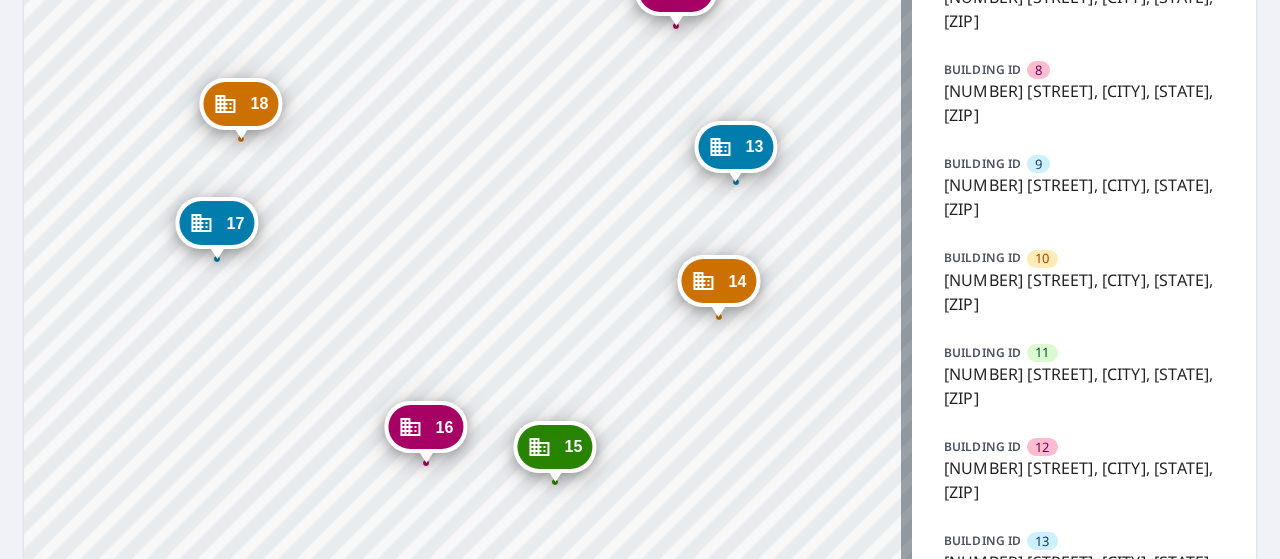 drag, startPoint x: 624, startPoint y: 311, endPoint x: 515, endPoint y: 260, distance: 120.34118 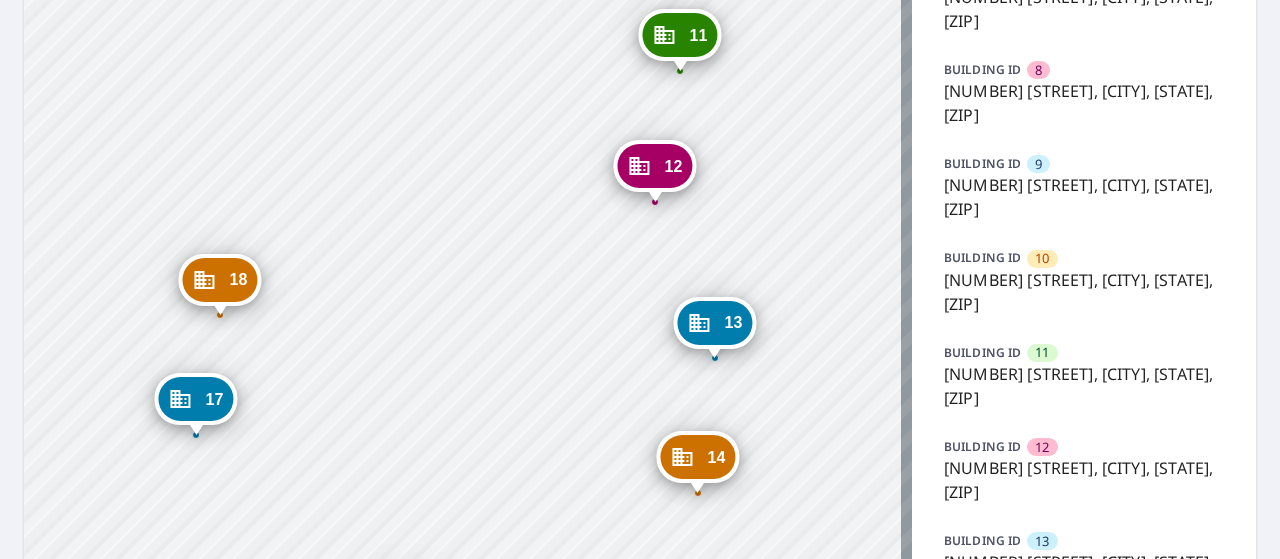 drag, startPoint x: 618, startPoint y: 155, endPoint x: 597, endPoint y: 331, distance: 177.24841 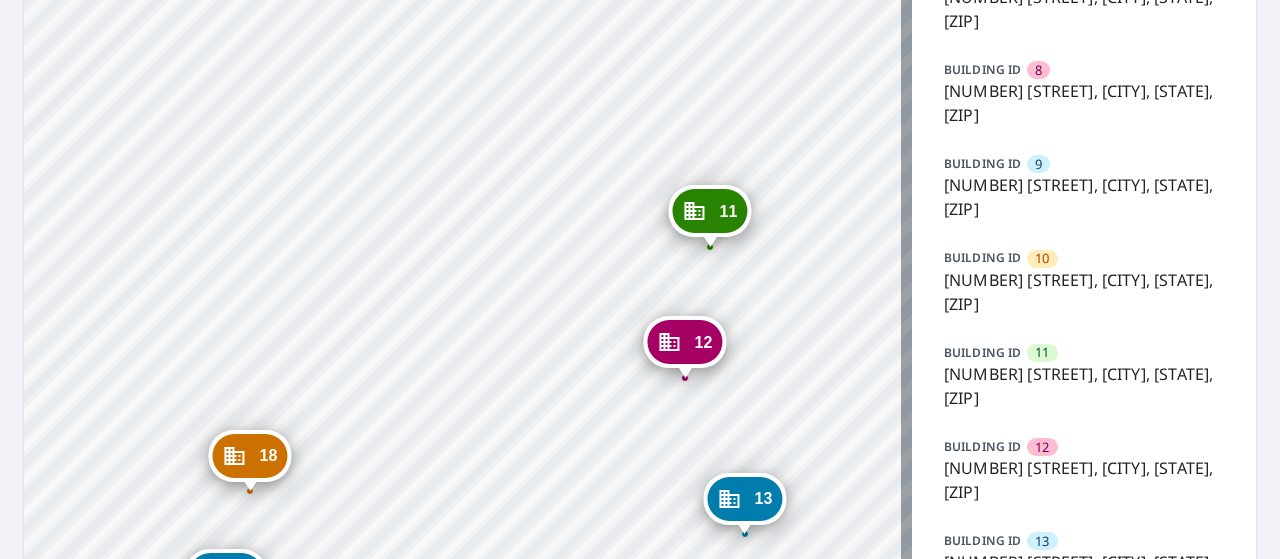 drag, startPoint x: 552, startPoint y: 90, endPoint x: 582, endPoint y: 266, distance: 178.53851 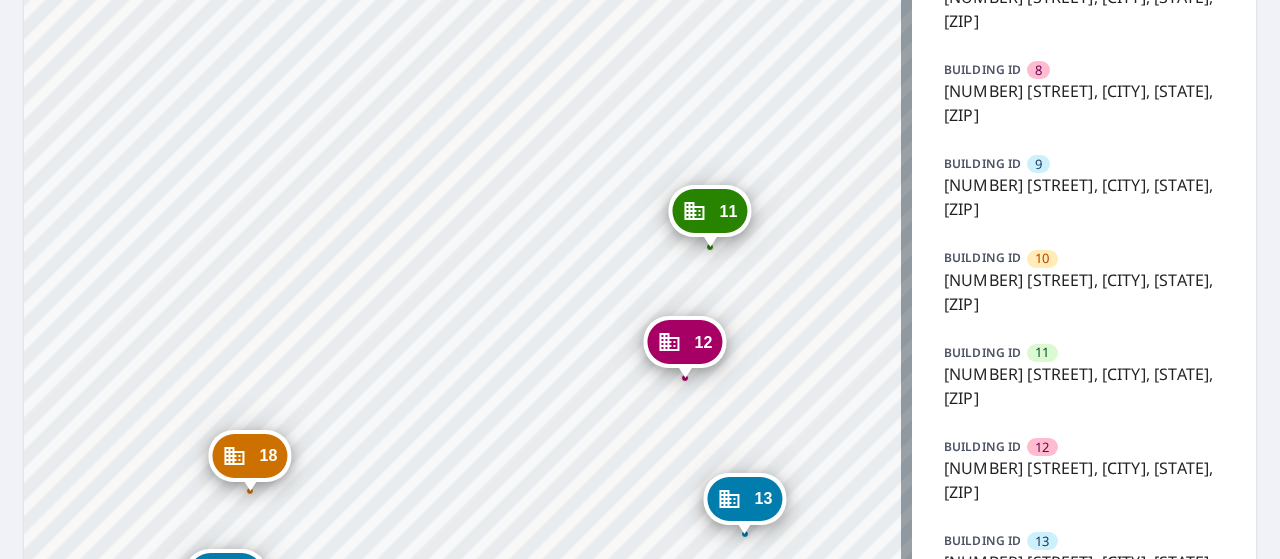 drag, startPoint x: 496, startPoint y: 110, endPoint x: 570, endPoint y: 333, distance: 234.95744 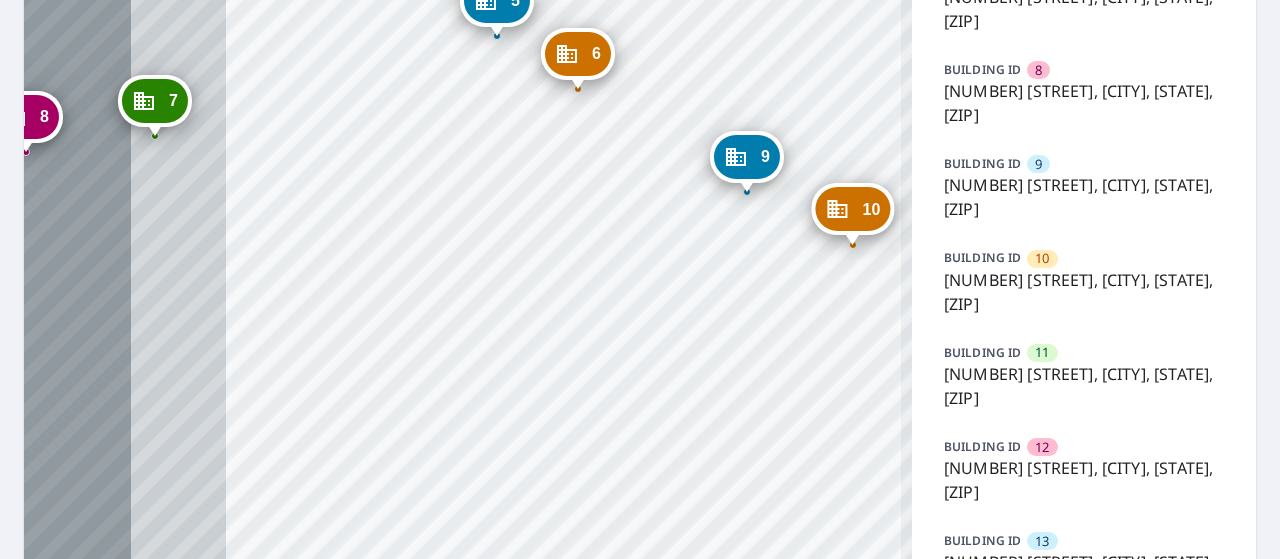 drag, startPoint x: 407, startPoint y: 200, endPoint x: 616, endPoint y: 292, distance: 228.3528 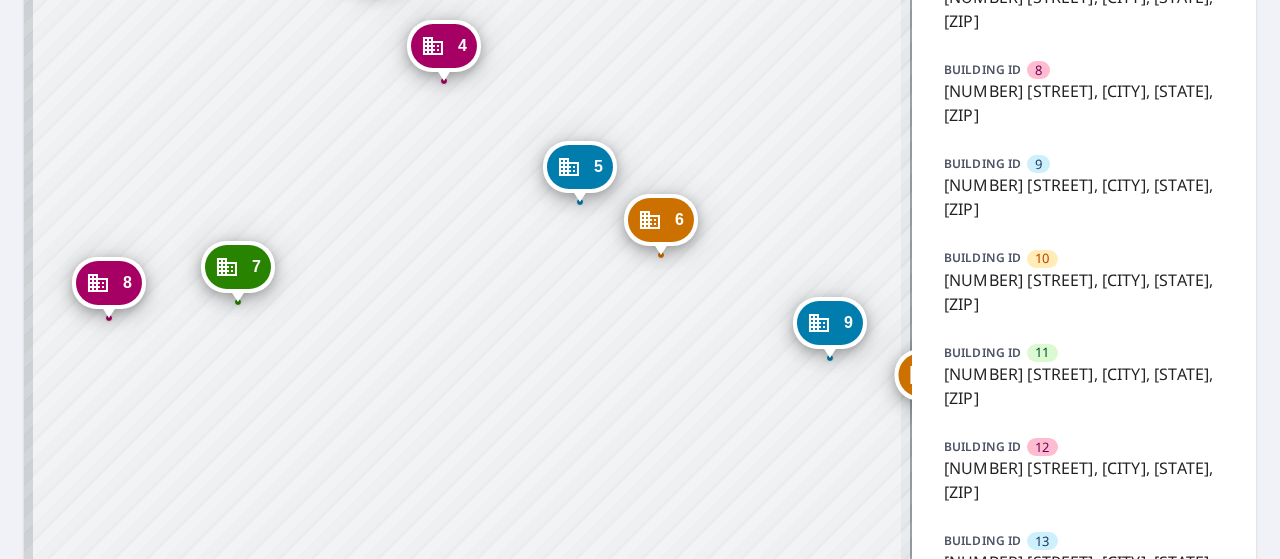 drag, startPoint x: 435, startPoint y: 143, endPoint x: 518, endPoint y: 309, distance: 185.59364 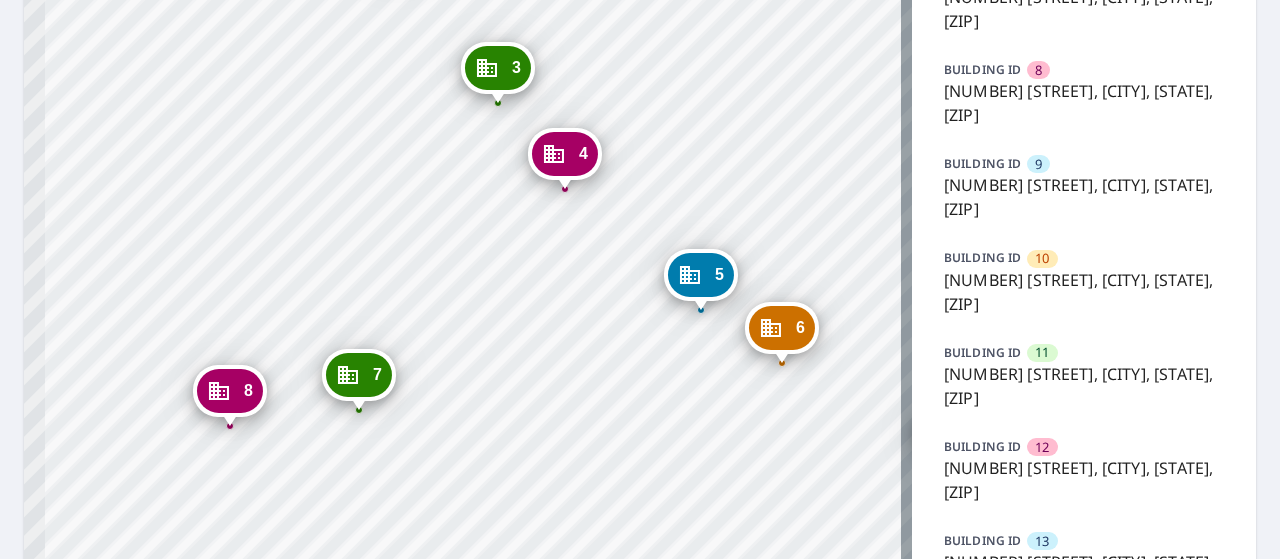 drag, startPoint x: 349, startPoint y: 161, endPoint x: 470, endPoint y: 269, distance: 162.18816 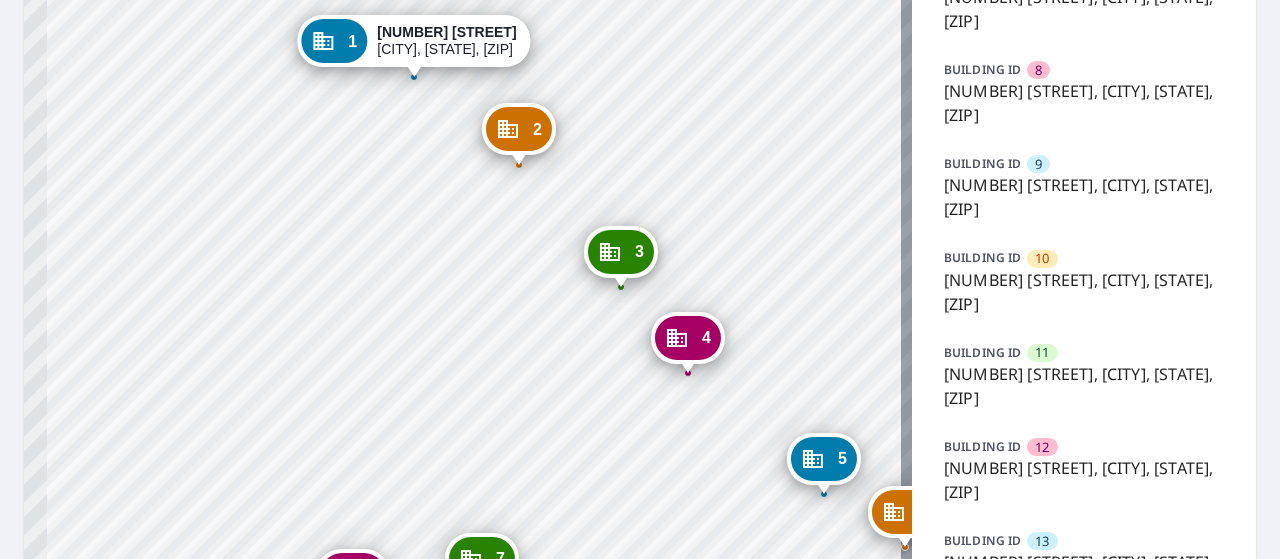 drag, startPoint x: 353, startPoint y: 173, endPoint x: 476, endPoint y: 357, distance: 221.32555 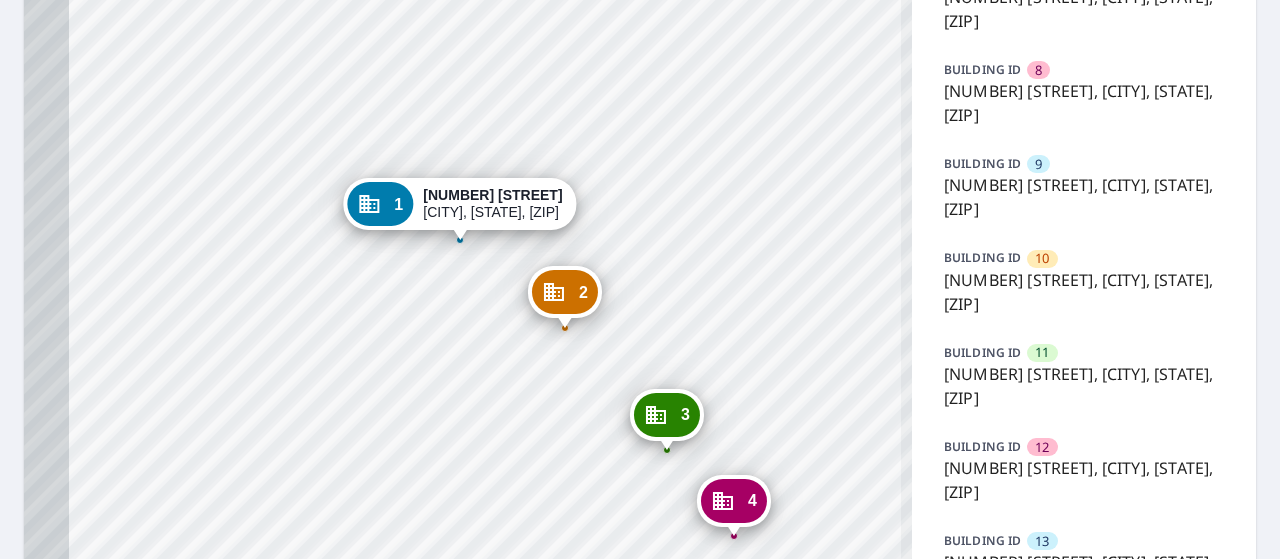 drag, startPoint x: 276, startPoint y: 178, endPoint x: 322, endPoint y: 338, distance: 166.48123 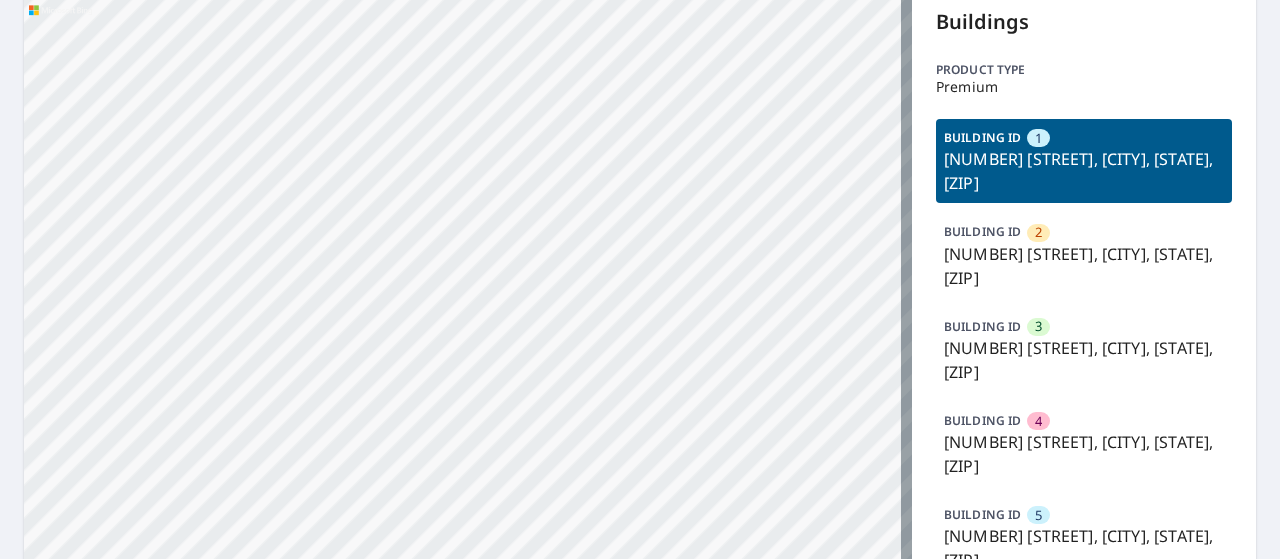 scroll, scrollTop: 32, scrollLeft: 0, axis: vertical 